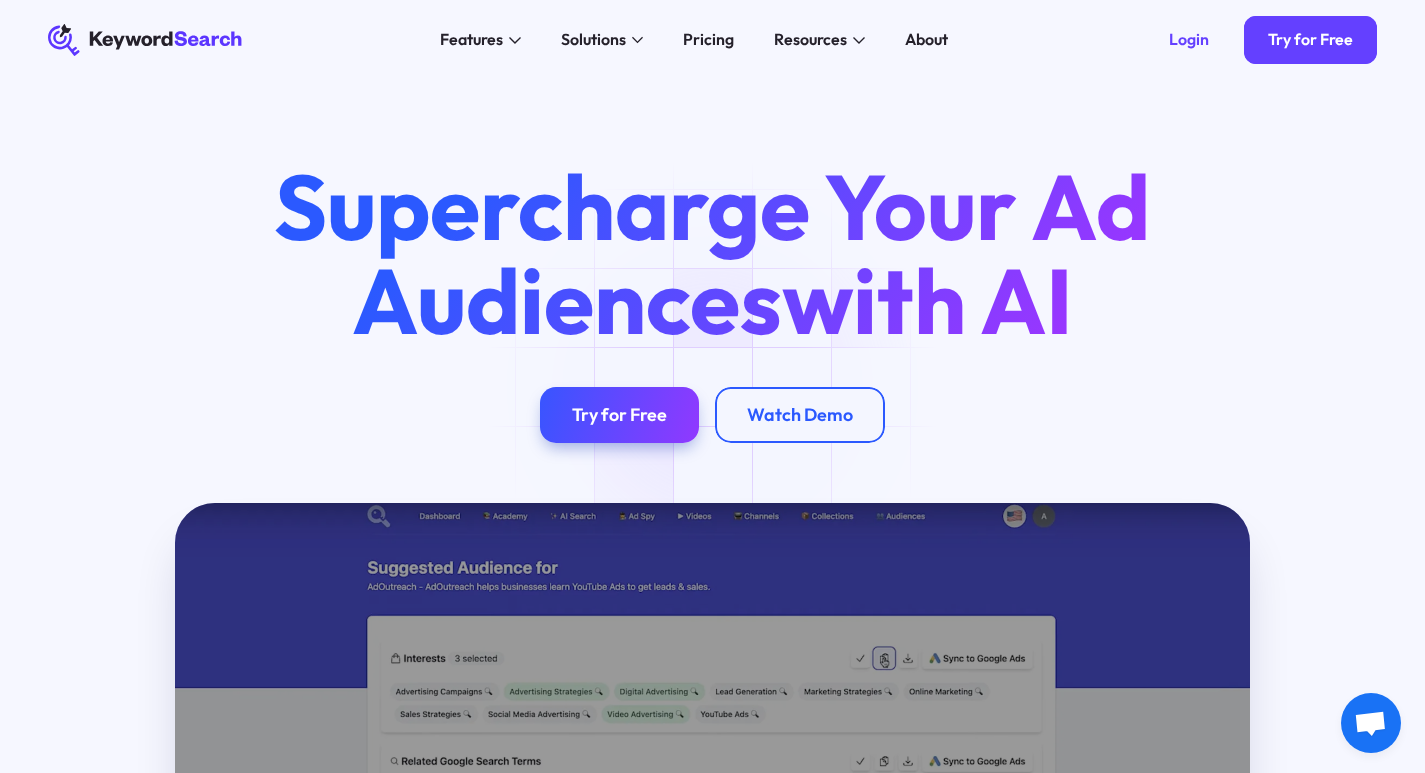 scroll, scrollTop: 0, scrollLeft: 0, axis: both 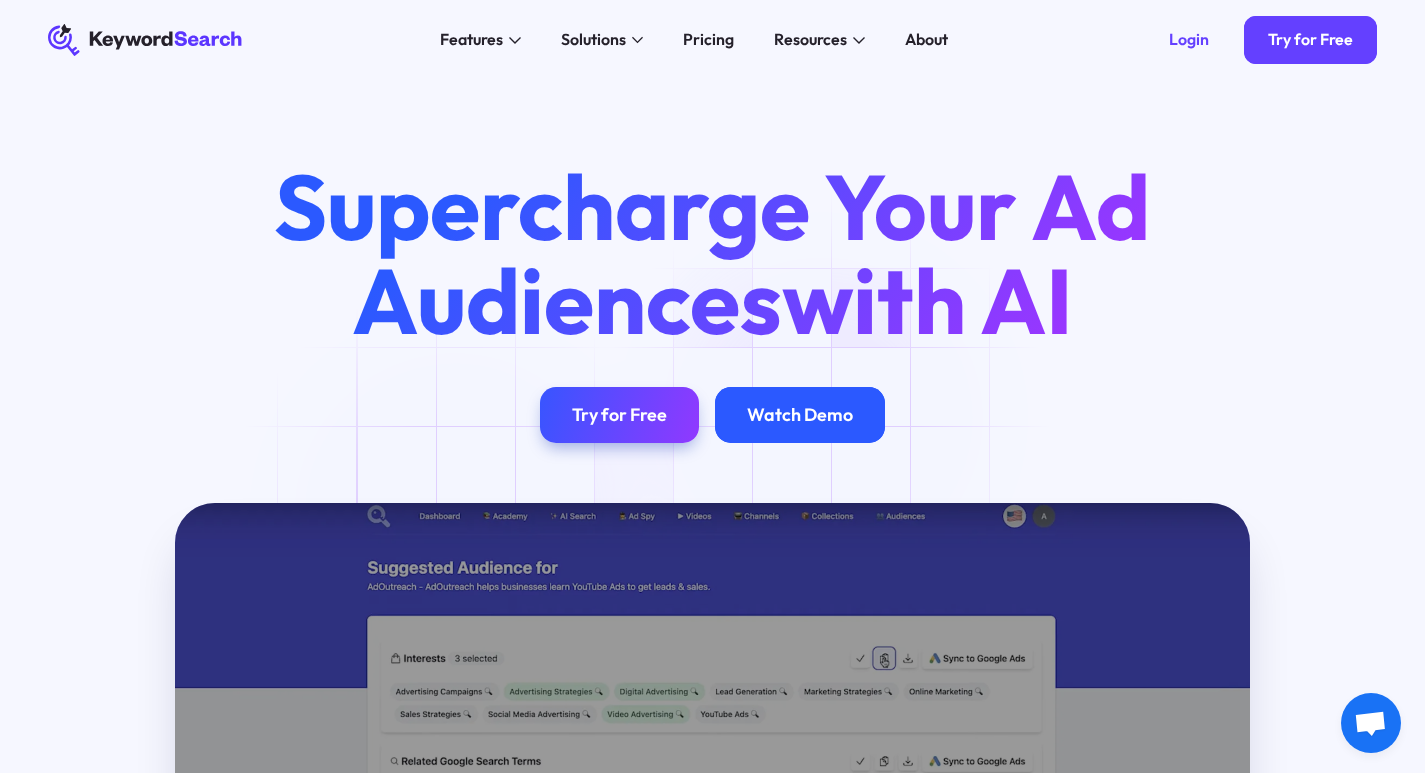click on "Watch Demo" at bounding box center (800, 415) 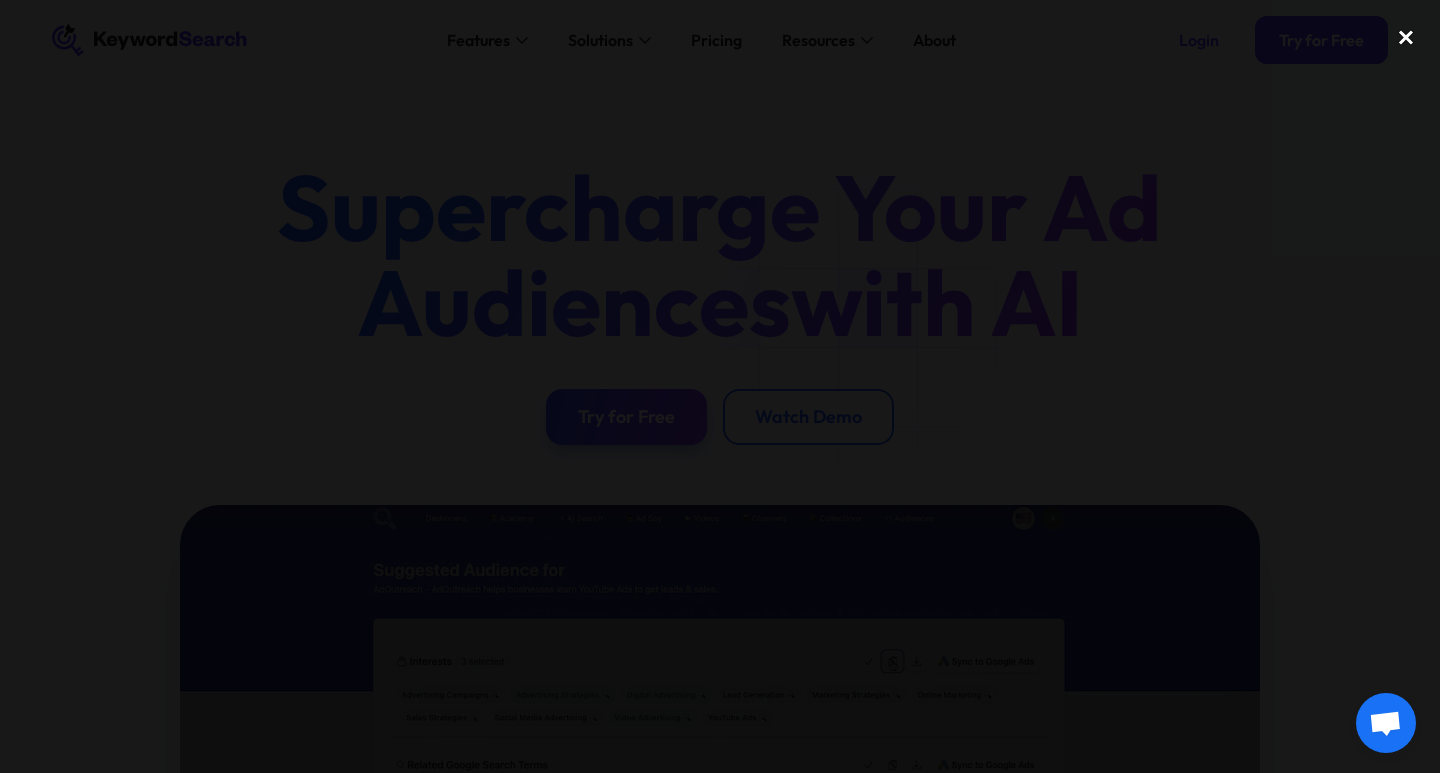 click at bounding box center [1406, 37] 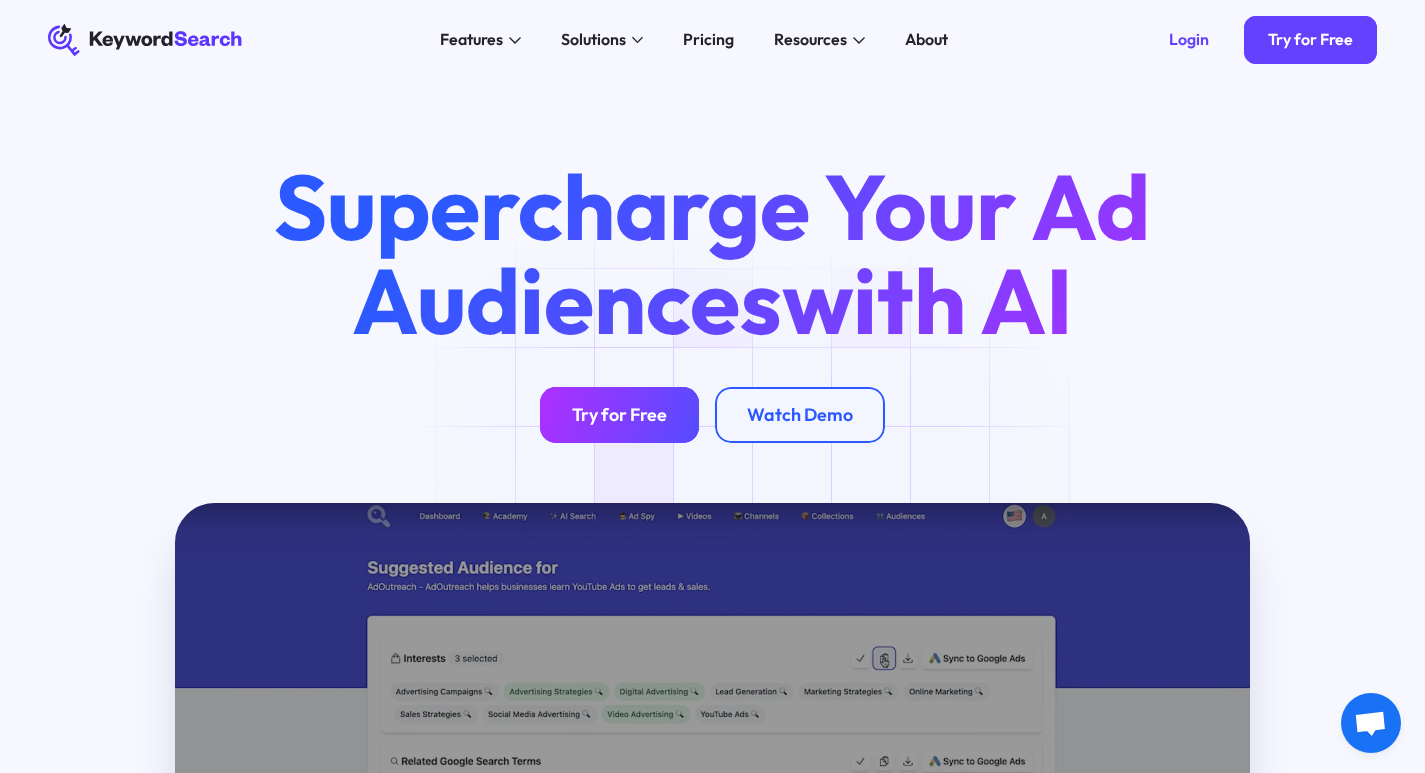 click on "Try for Free" at bounding box center (619, 415) 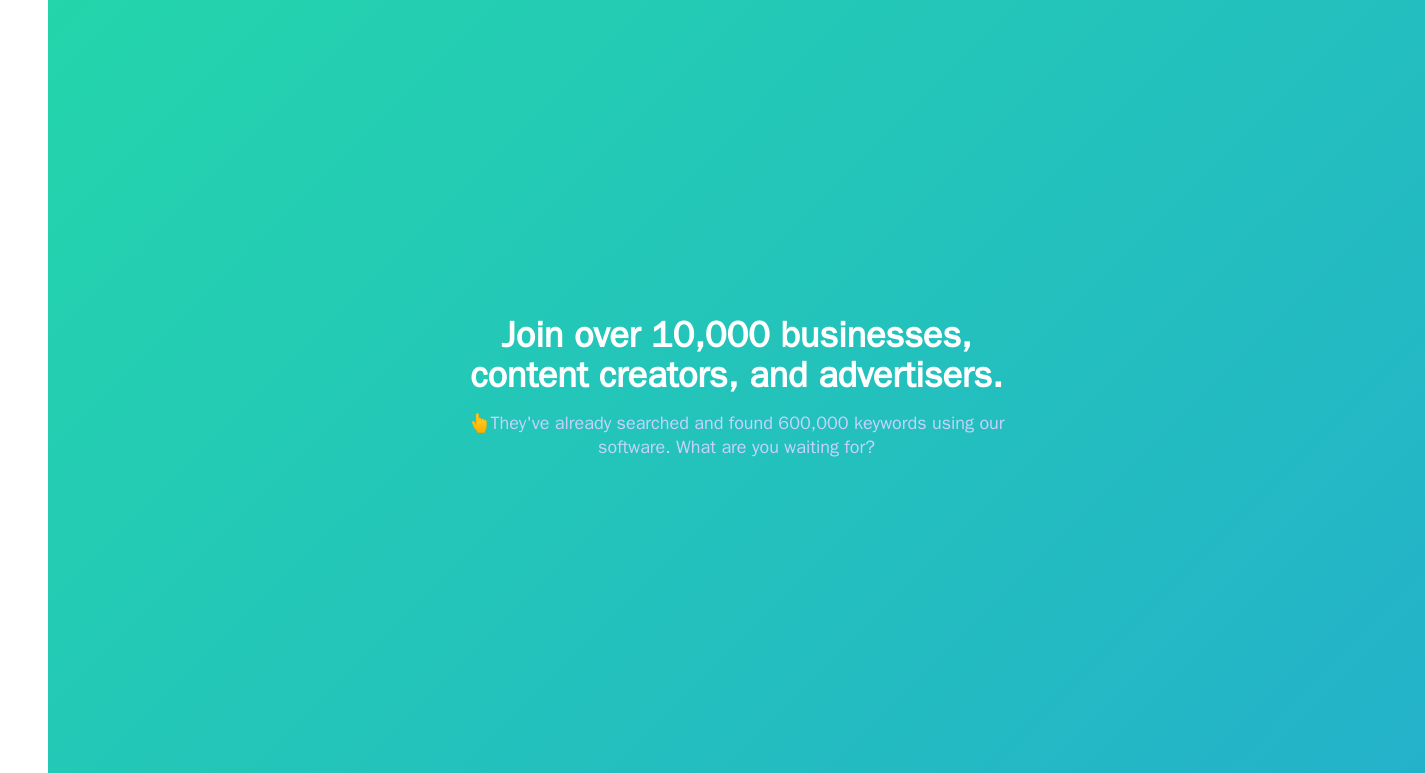 scroll, scrollTop: 0, scrollLeft: 0, axis: both 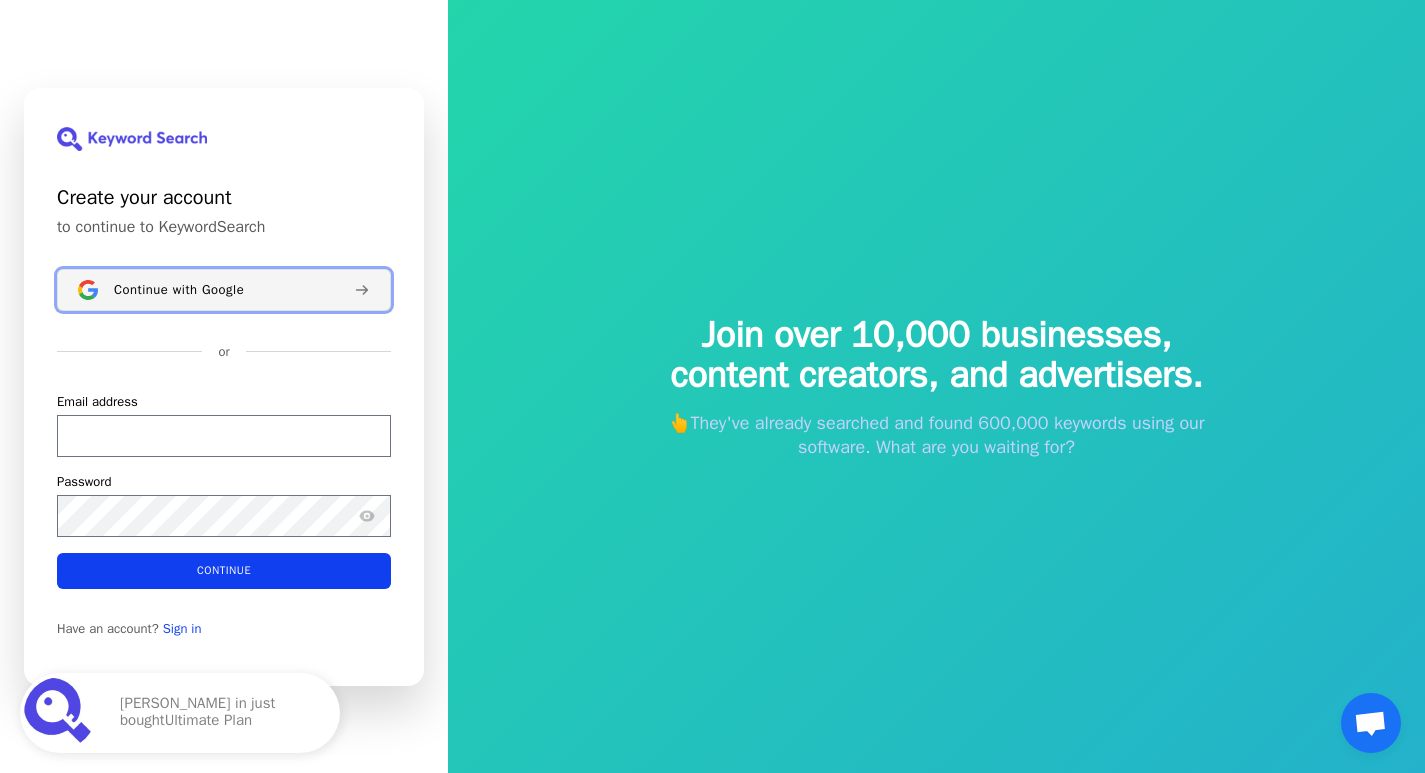 click on "Continue with Google" at bounding box center (179, 289) 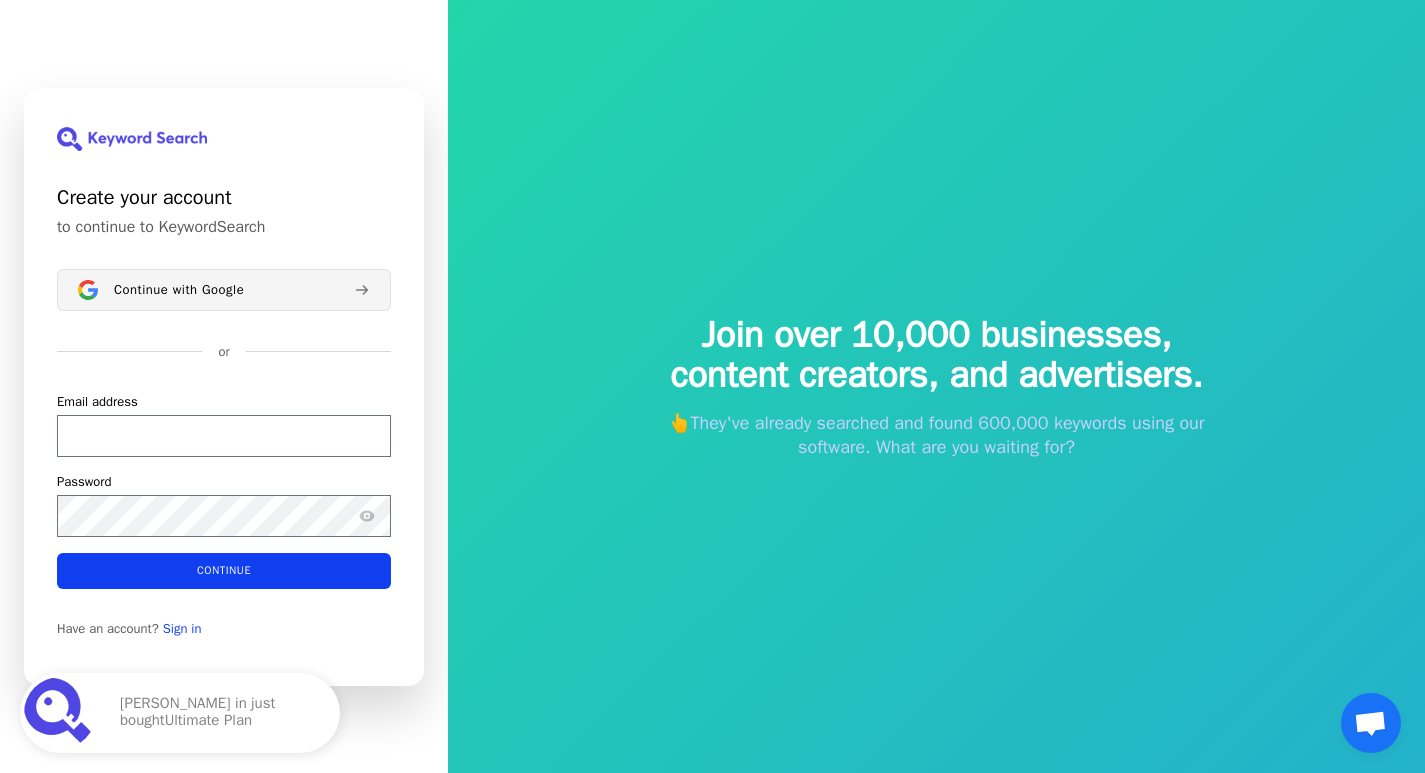 type 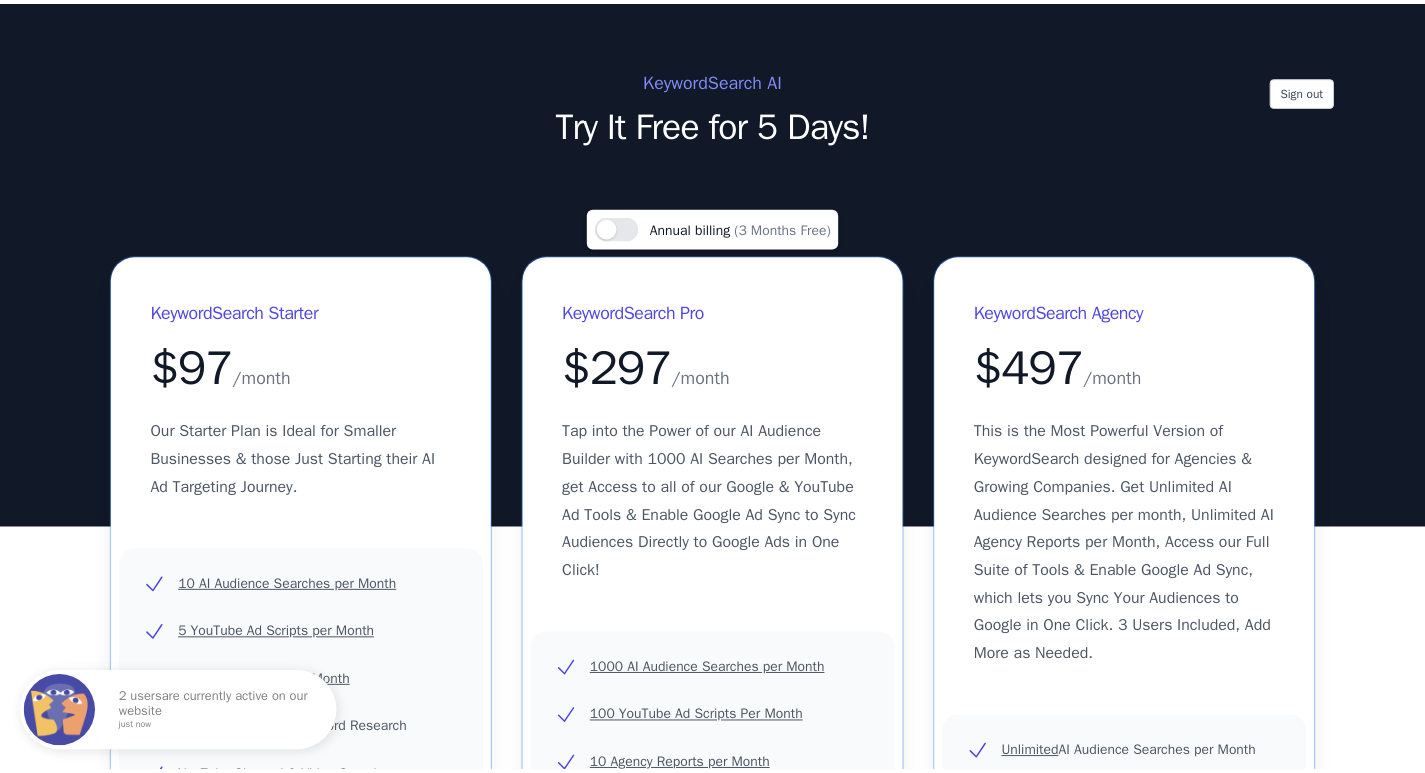 scroll, scrollTop: 0, scrollLeft: 0, axis: both 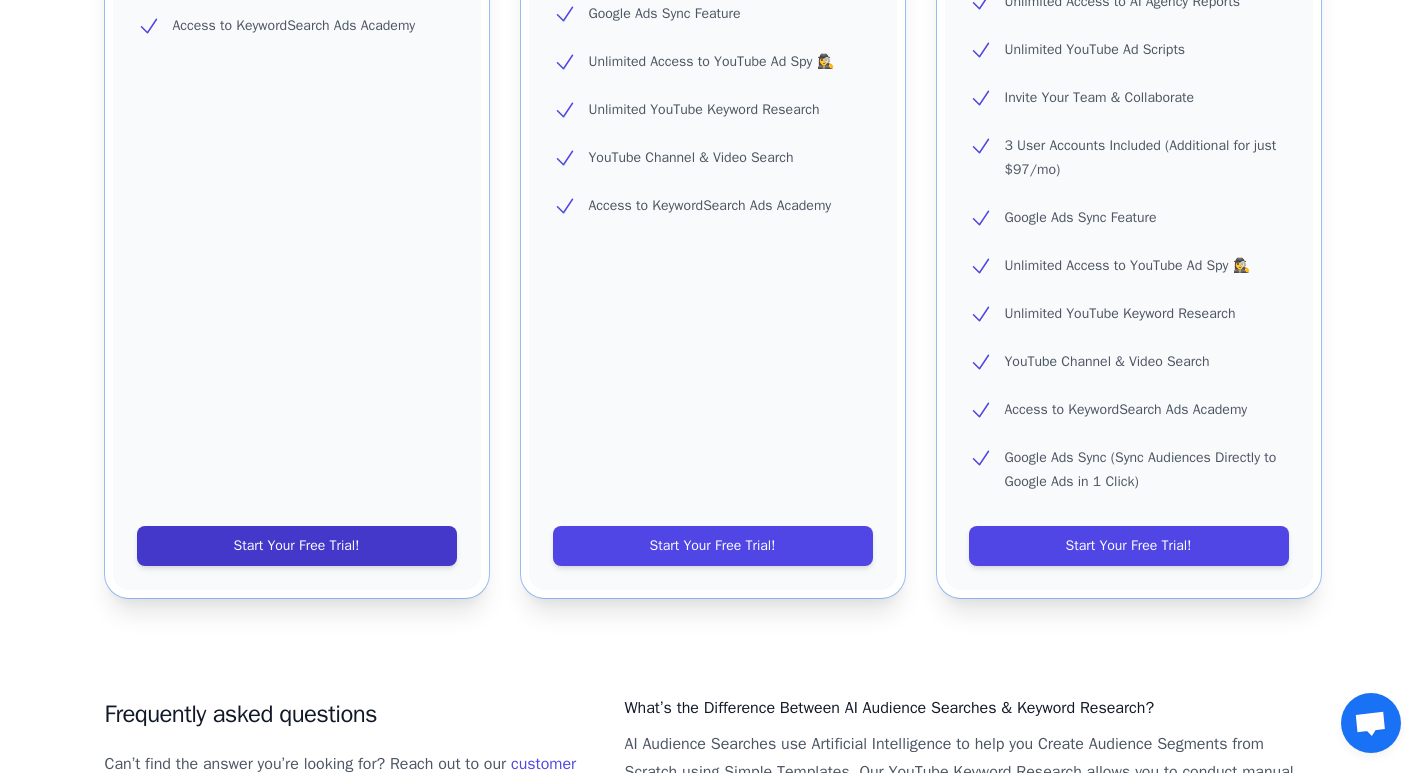 click on "Start Your Free Trial!" at bounding box center (297, 546) 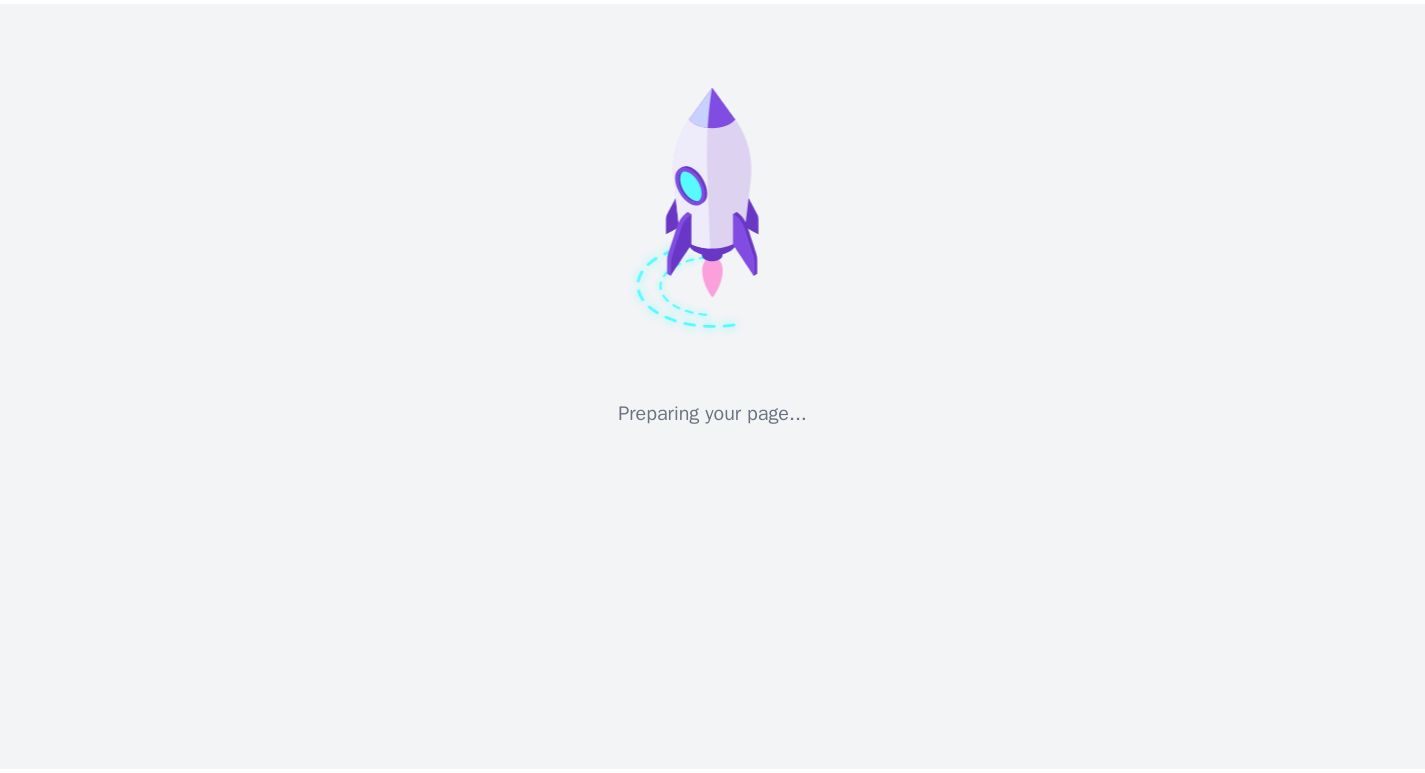 scroll, scrollTop: 0, scrollLeft: 0, axis: both 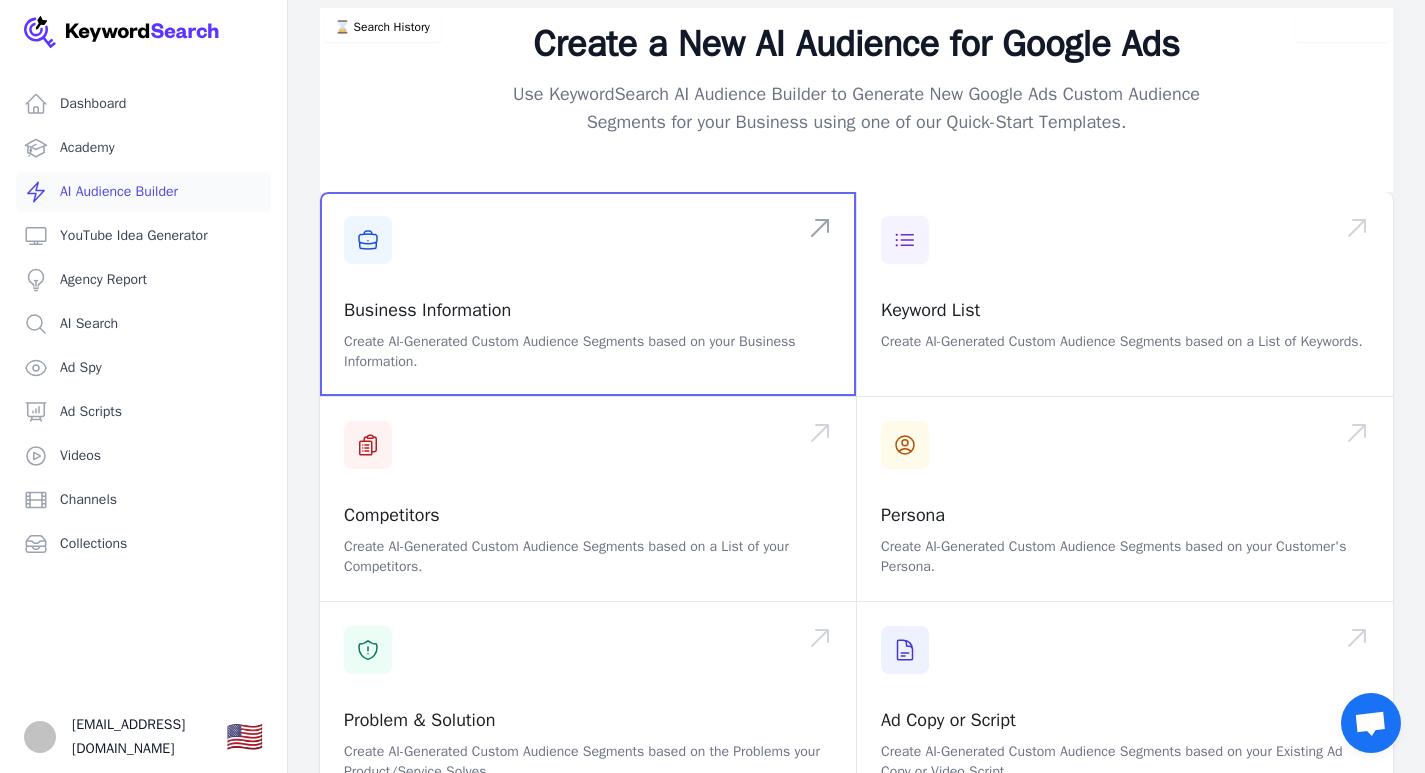 click at bounding box center (588, 294) 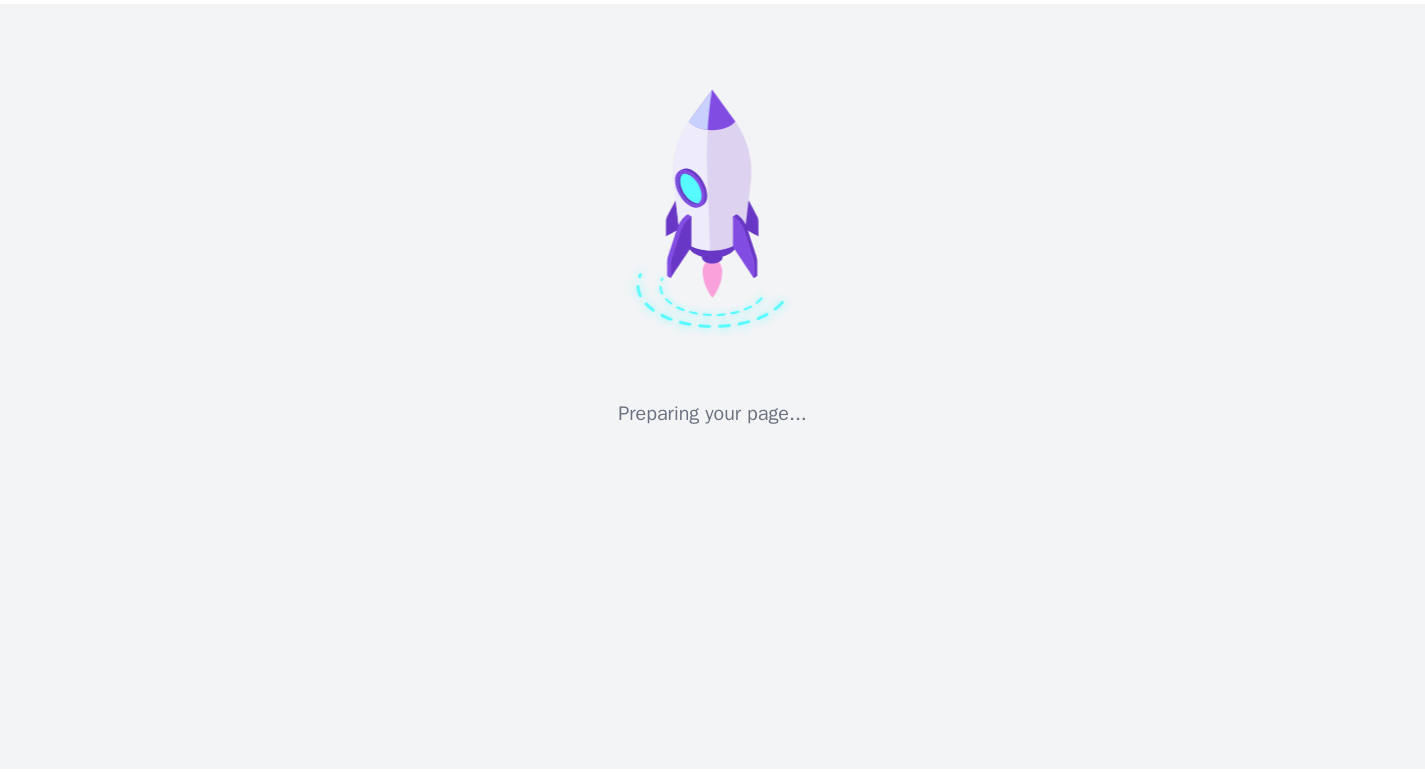 scroll, scrollTop: 0, scrollLeft: 0, axis: both 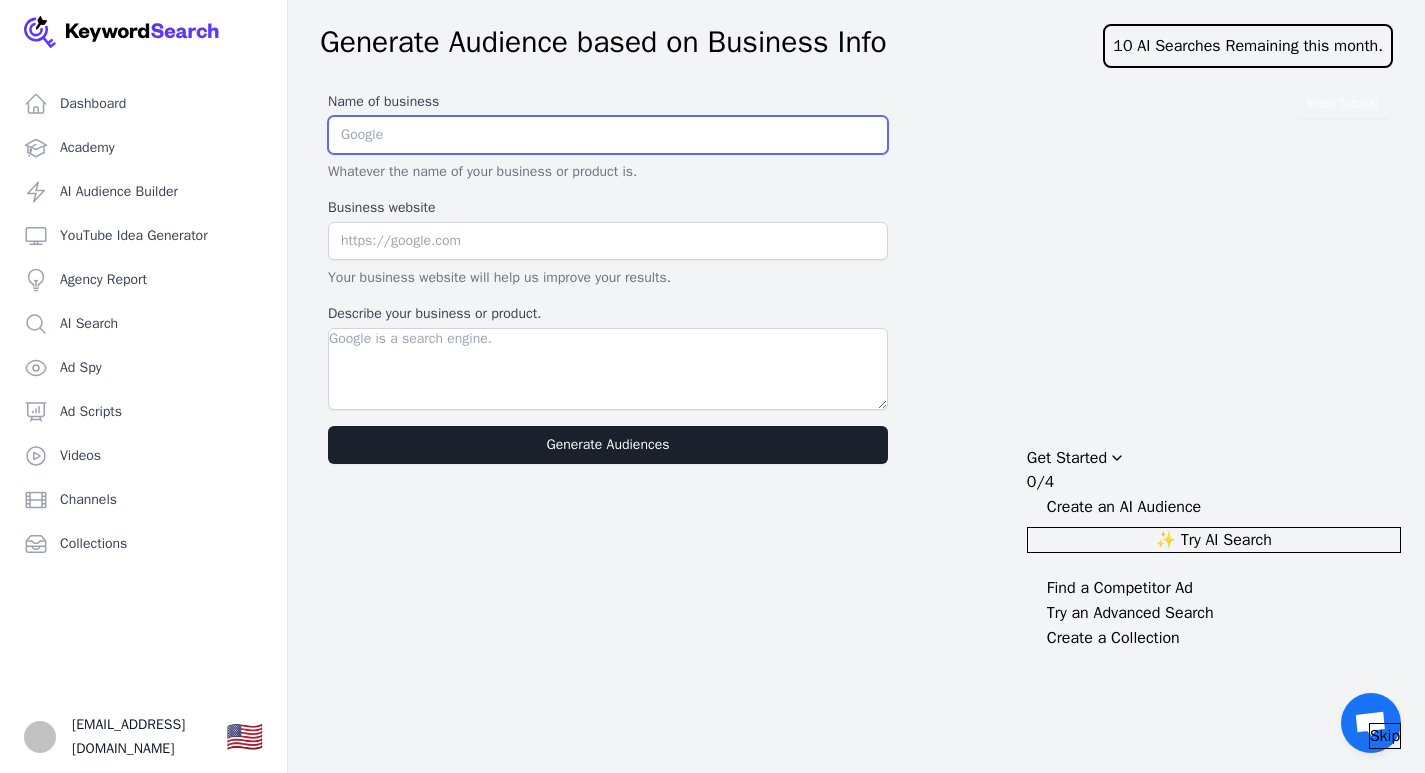 click at bounding box center [608, 135] 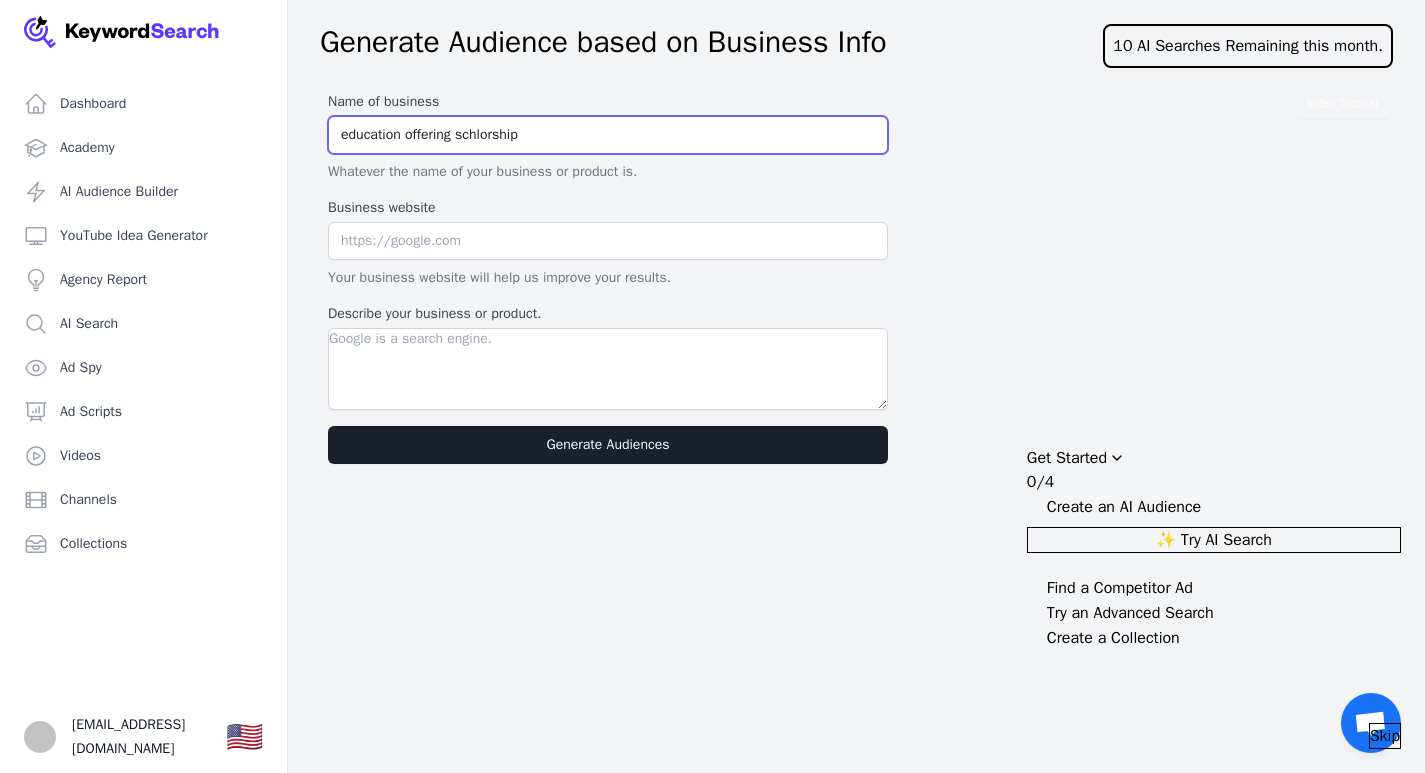 type on "education offering schlorship" 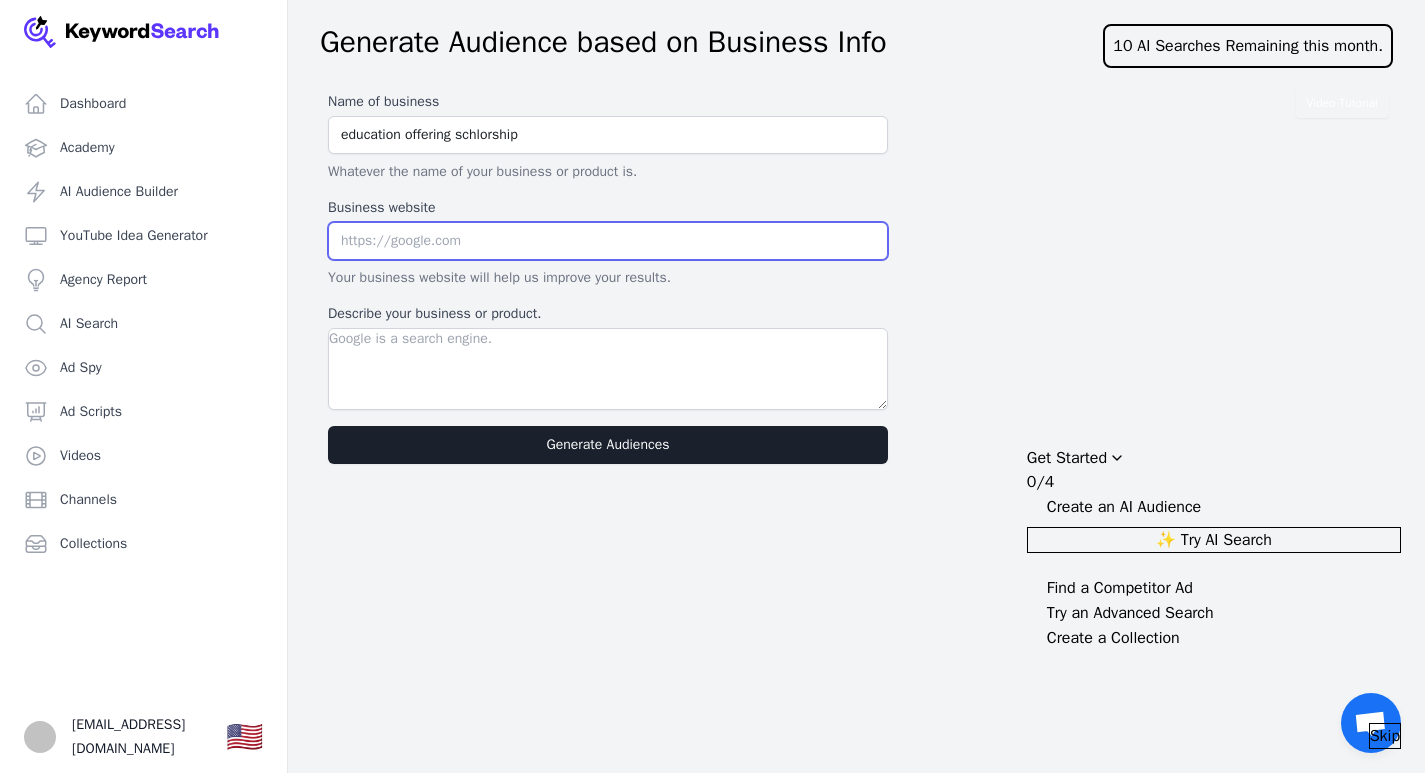 click at bounding box center (608, 241) 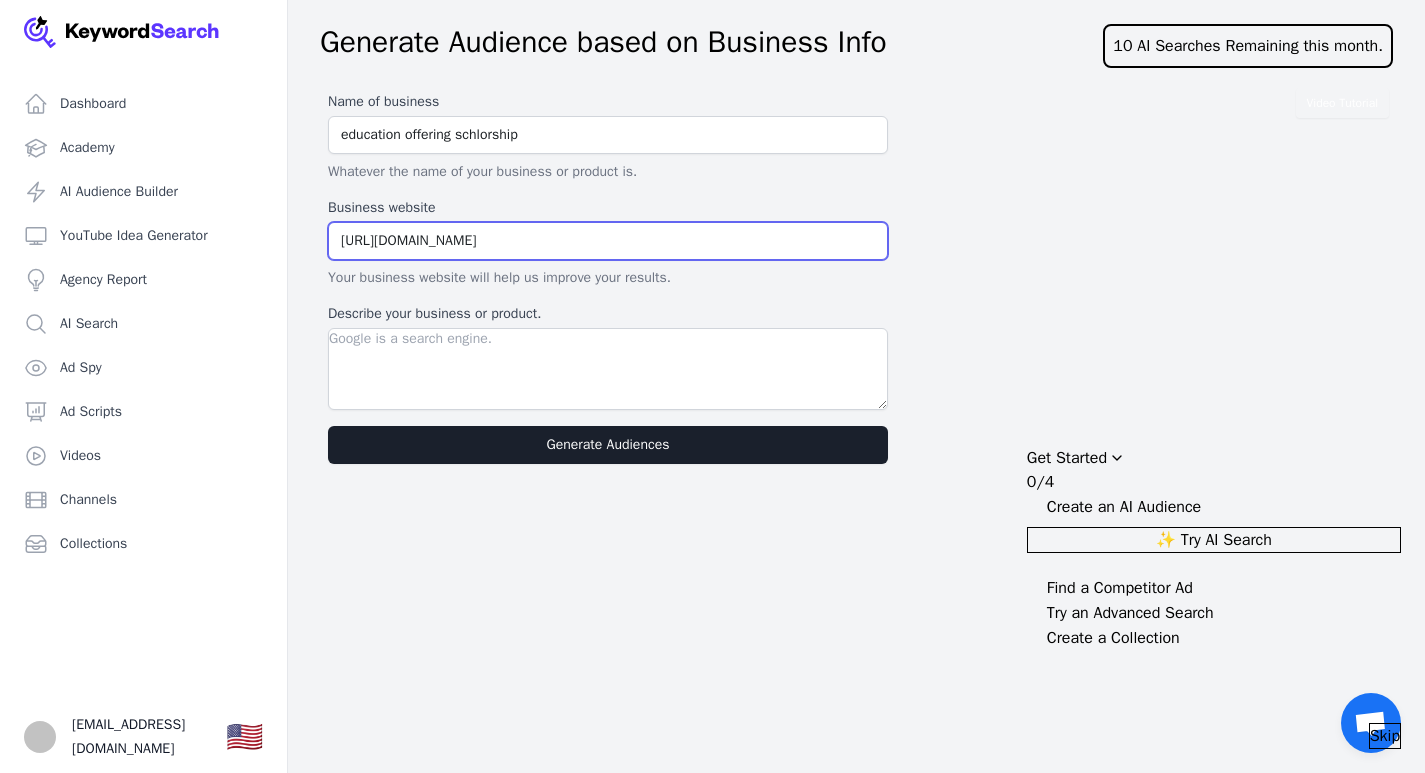 type on "[URL][DOMAIN_NAME]" 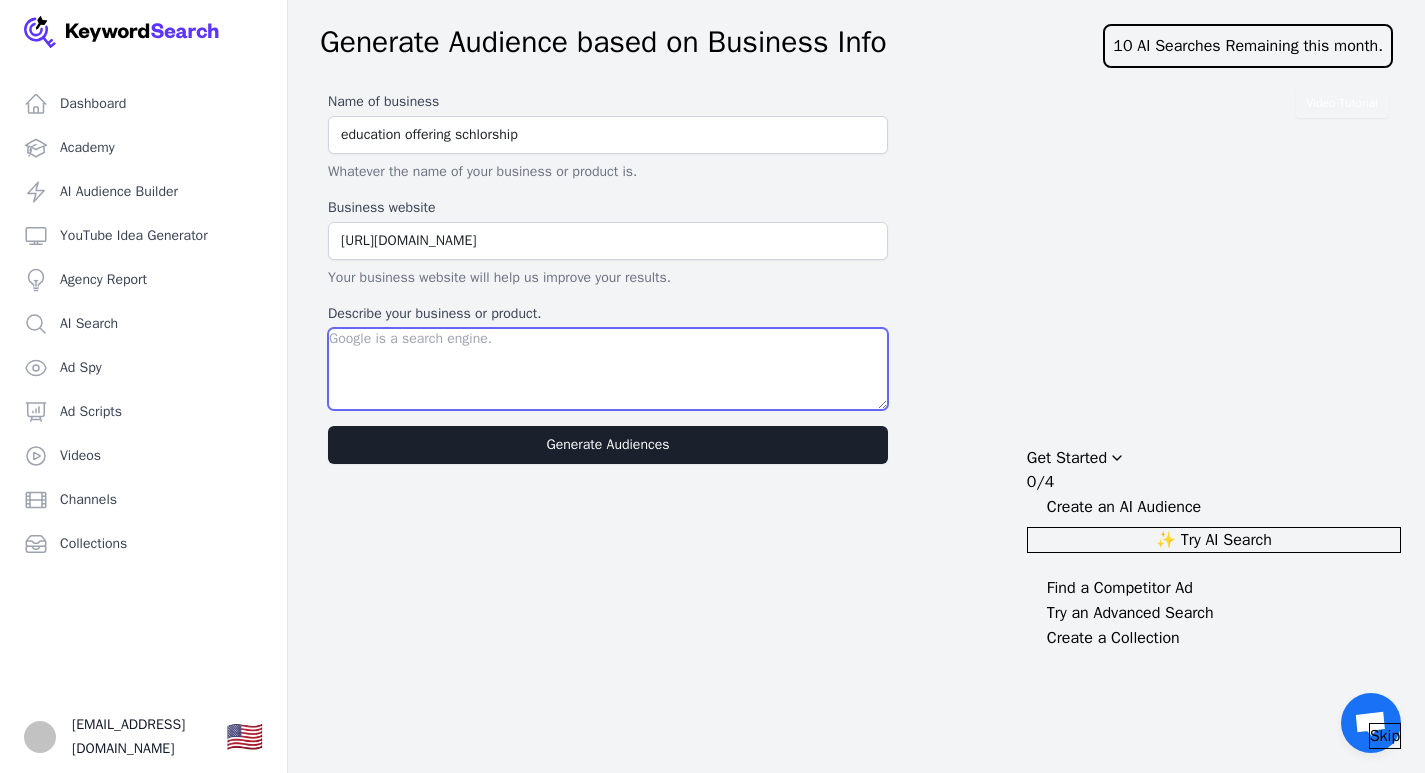 click on "Describe your business or product." at bounding box center [608, 369] 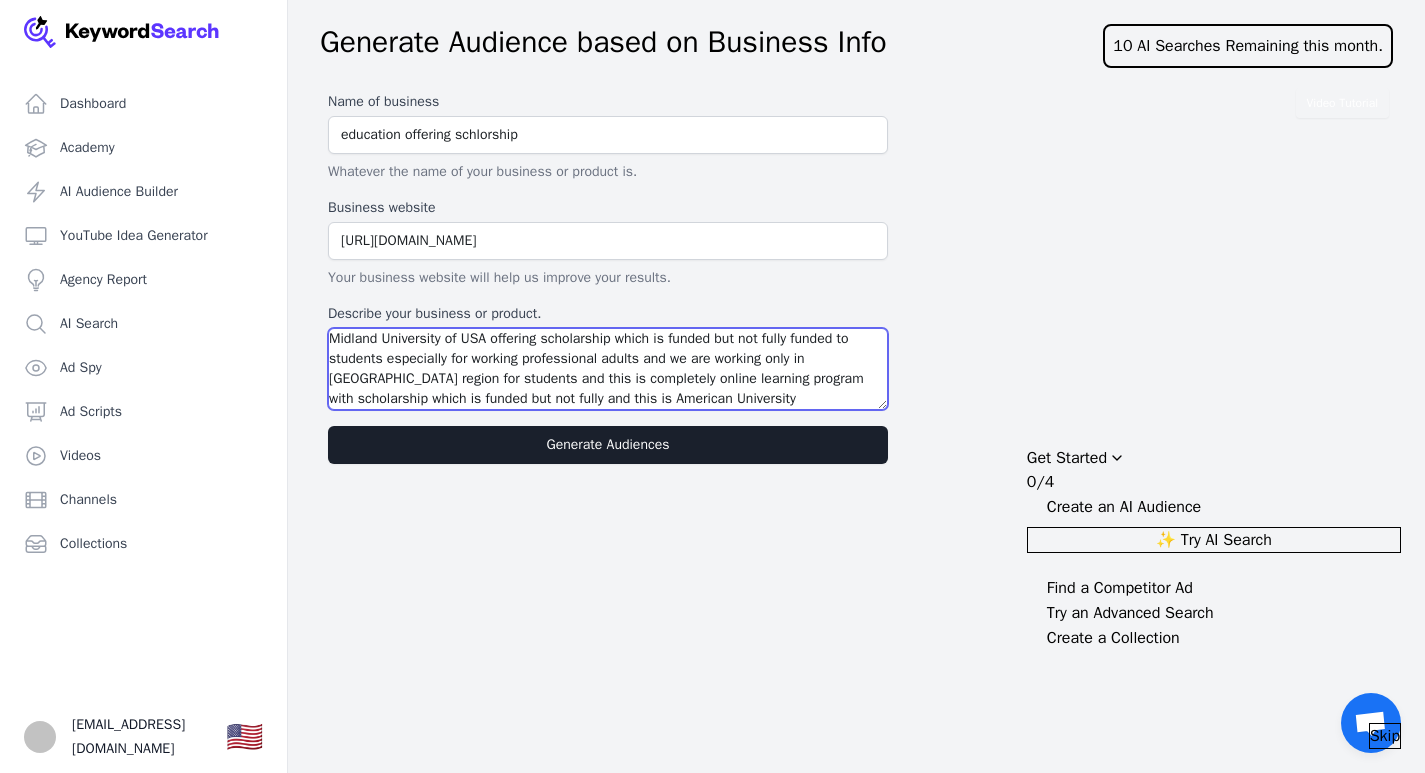 type on "Midland University of USA offering scholarship which is funded but not fully funded to students especially for working professional adults and we are working only in [GEOGRAPHIC_DATA] region for students and this is completely online learning program with scholarship which is funded but not fully and this is American University" 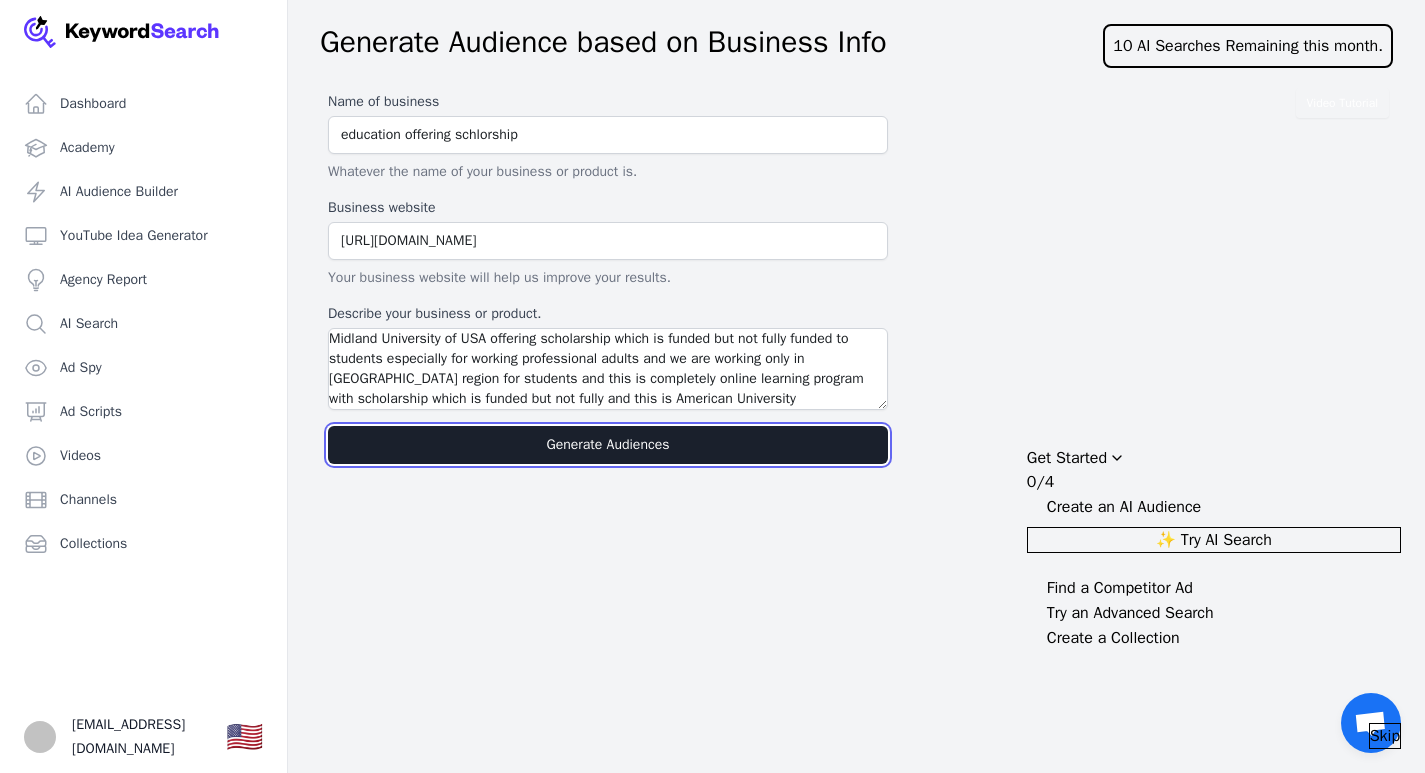click on "Generate Audiences" at bounding box center (608, 445) 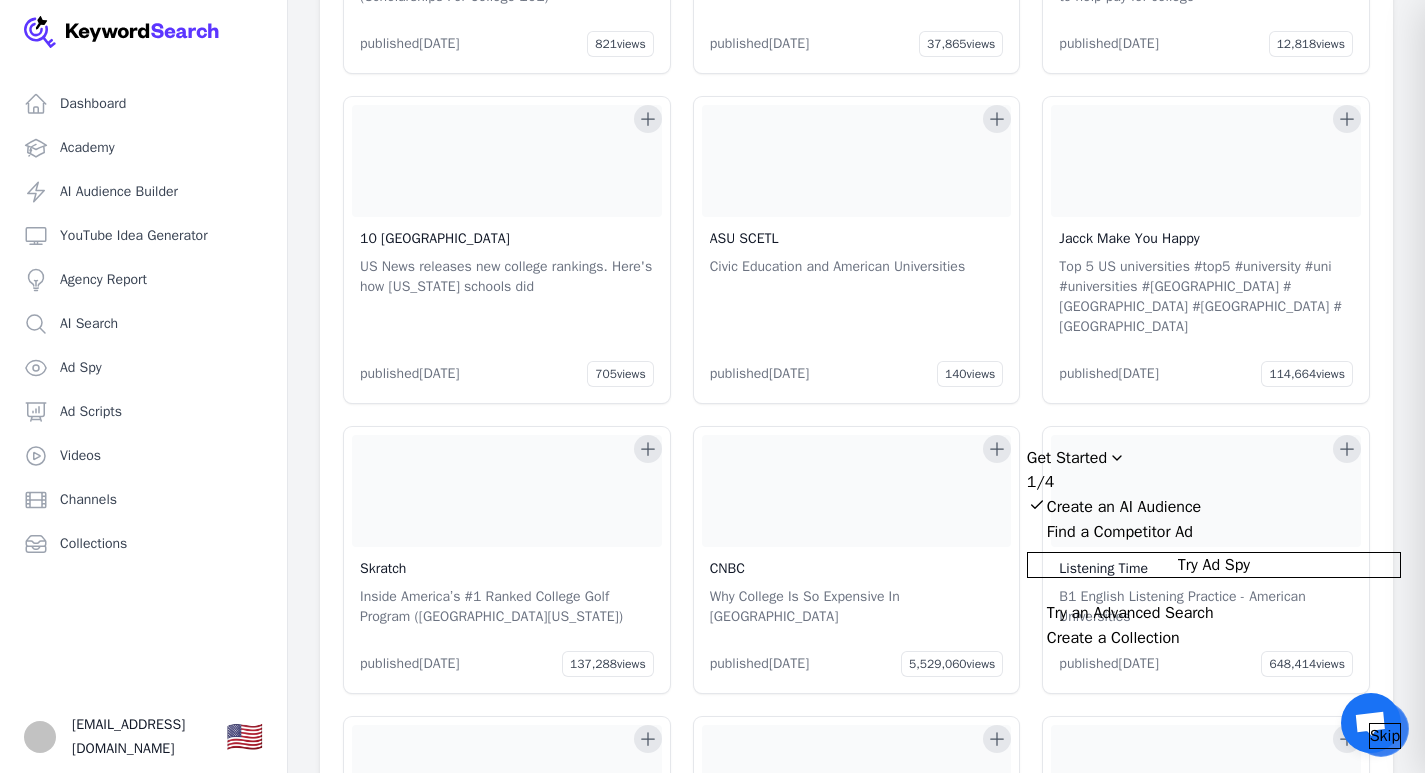 scroll, scrollTop: 85529, scrollLeft: 0, axis: vertical 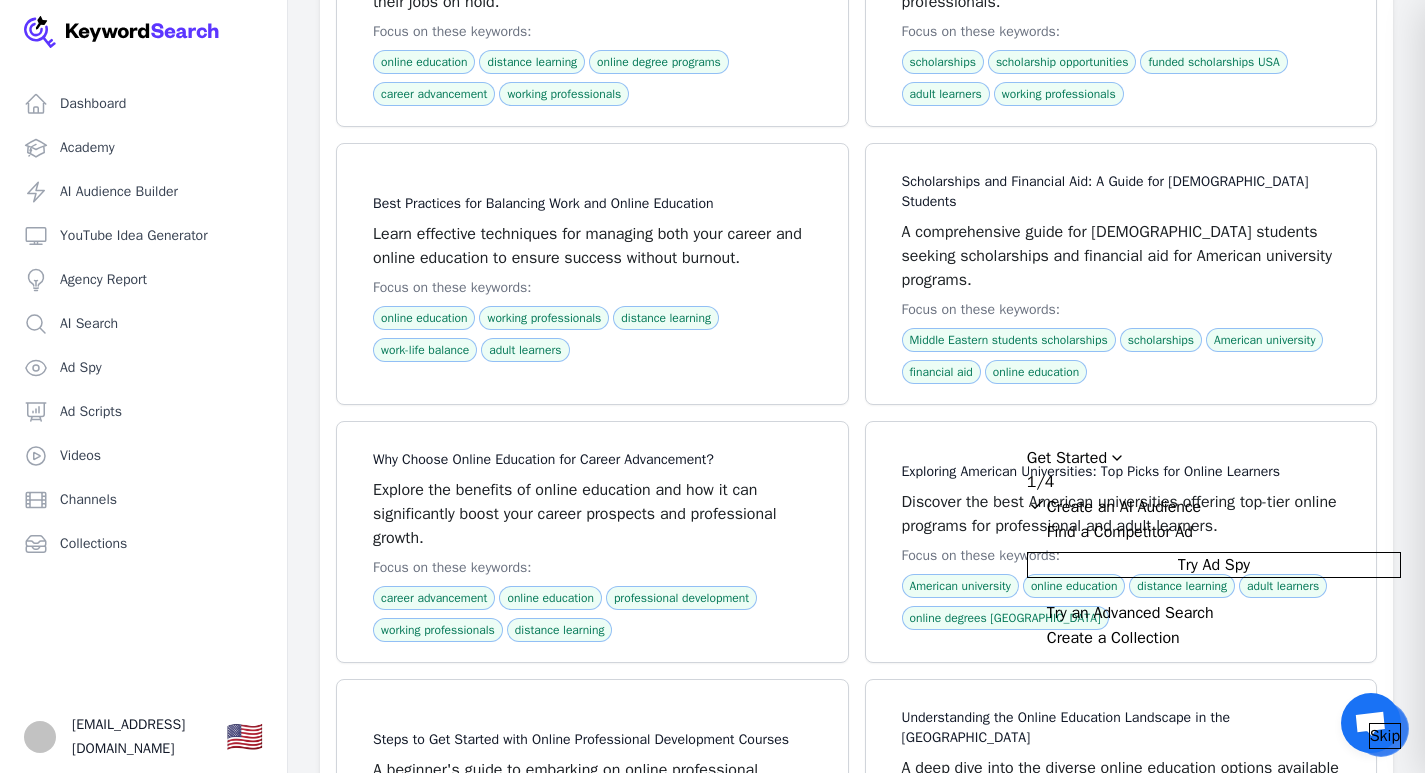 click at bounding box center (1037, 611) 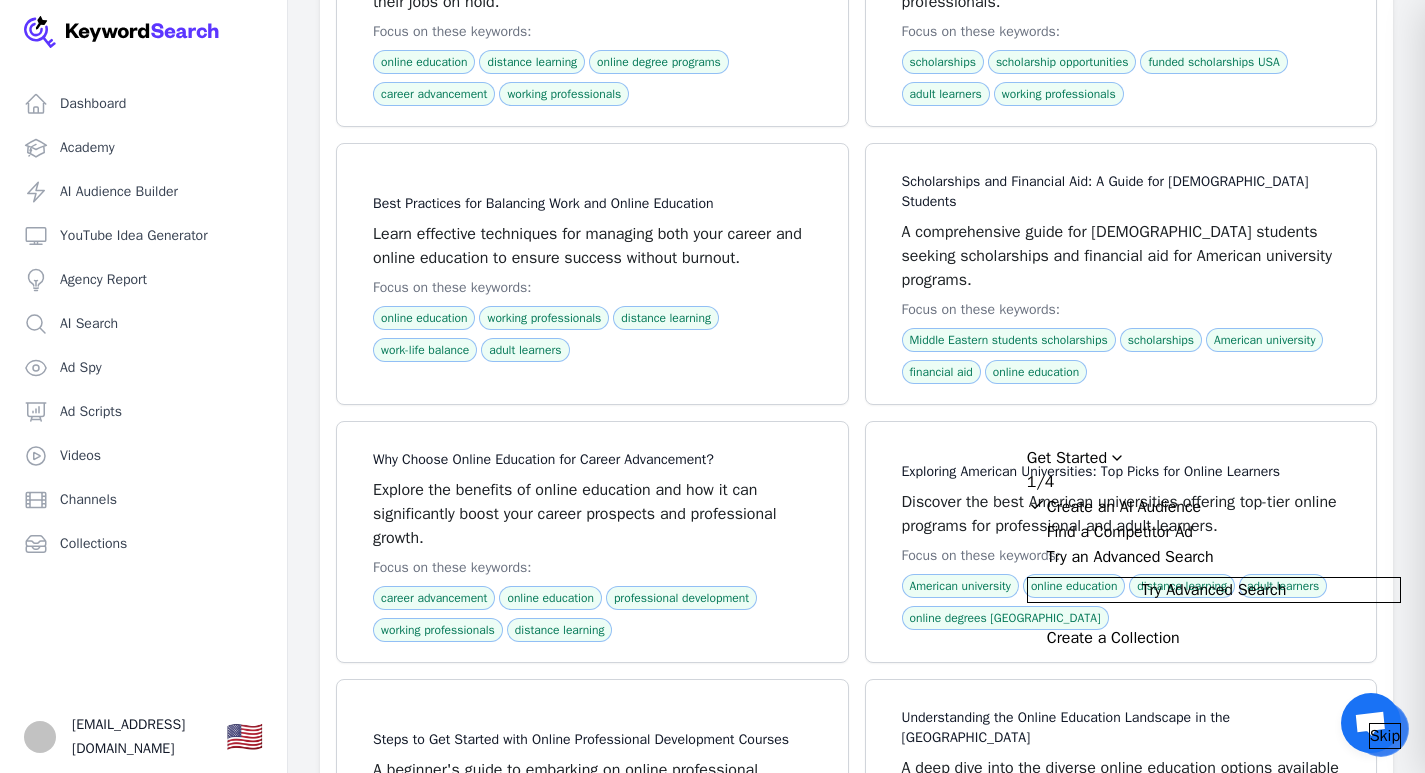 click on "Try Advanced Search" at bounding box center (1214, 590) 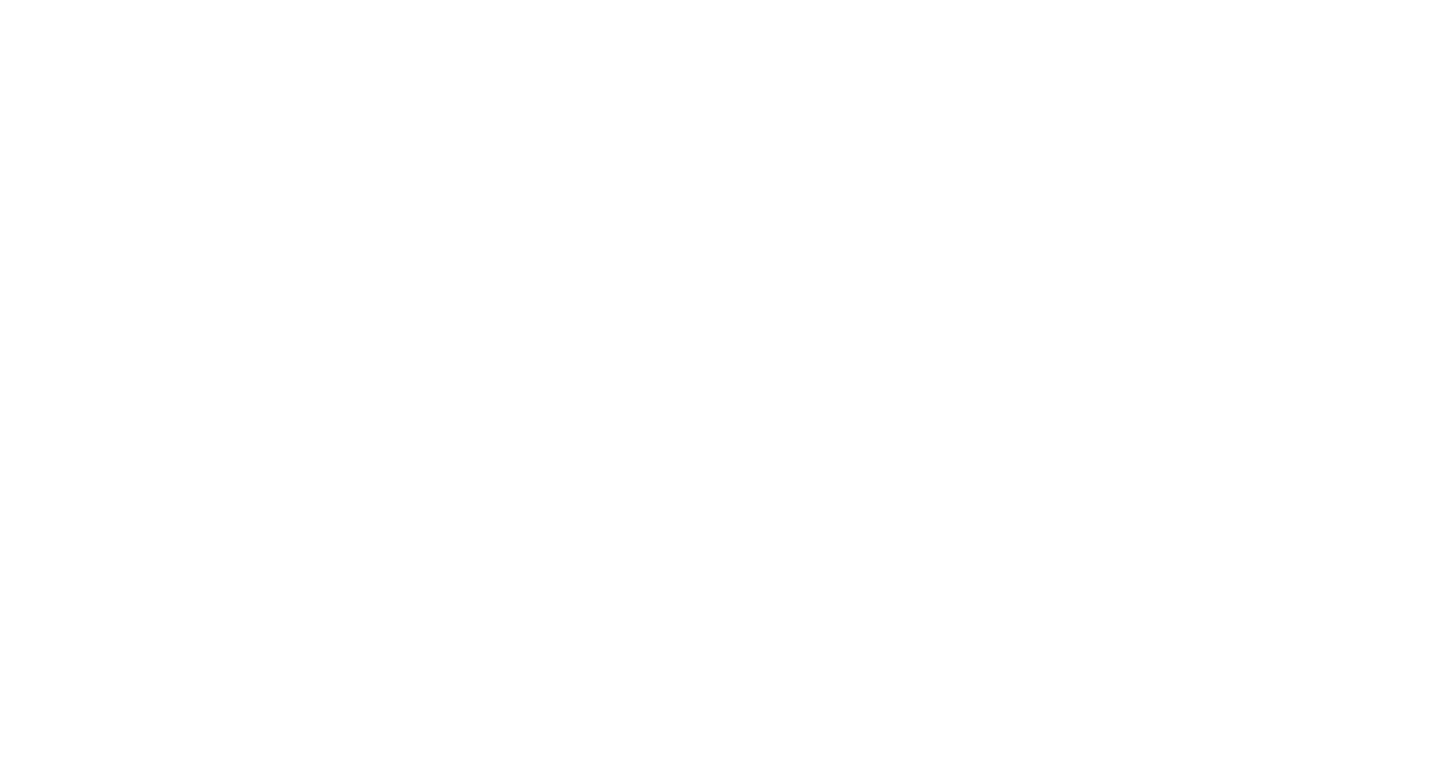 scroll, scrollTop: 0, scrollLeft: 0, axis: both 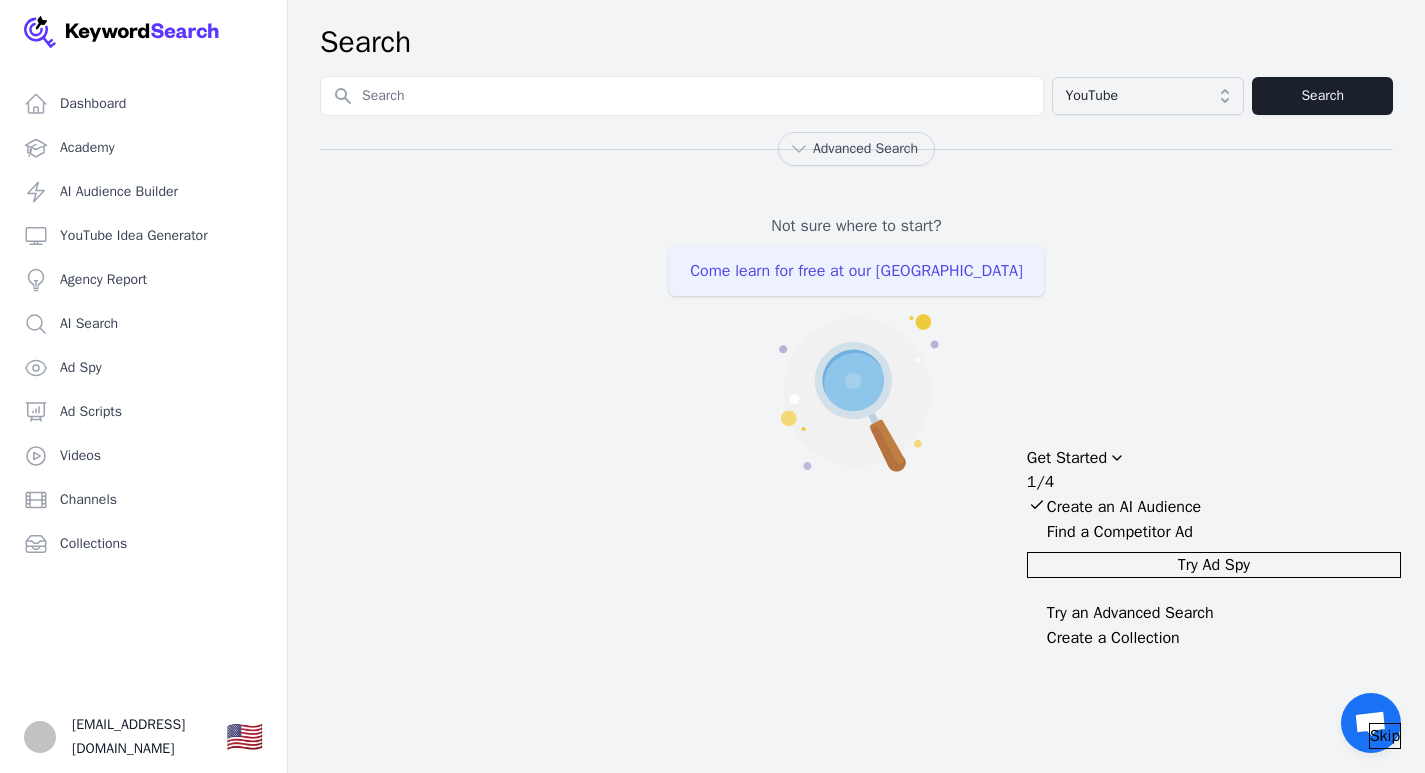 click on "Come learn for free at our [GEOGRAPHIC_DATA]" at bounding box center (856, 271) 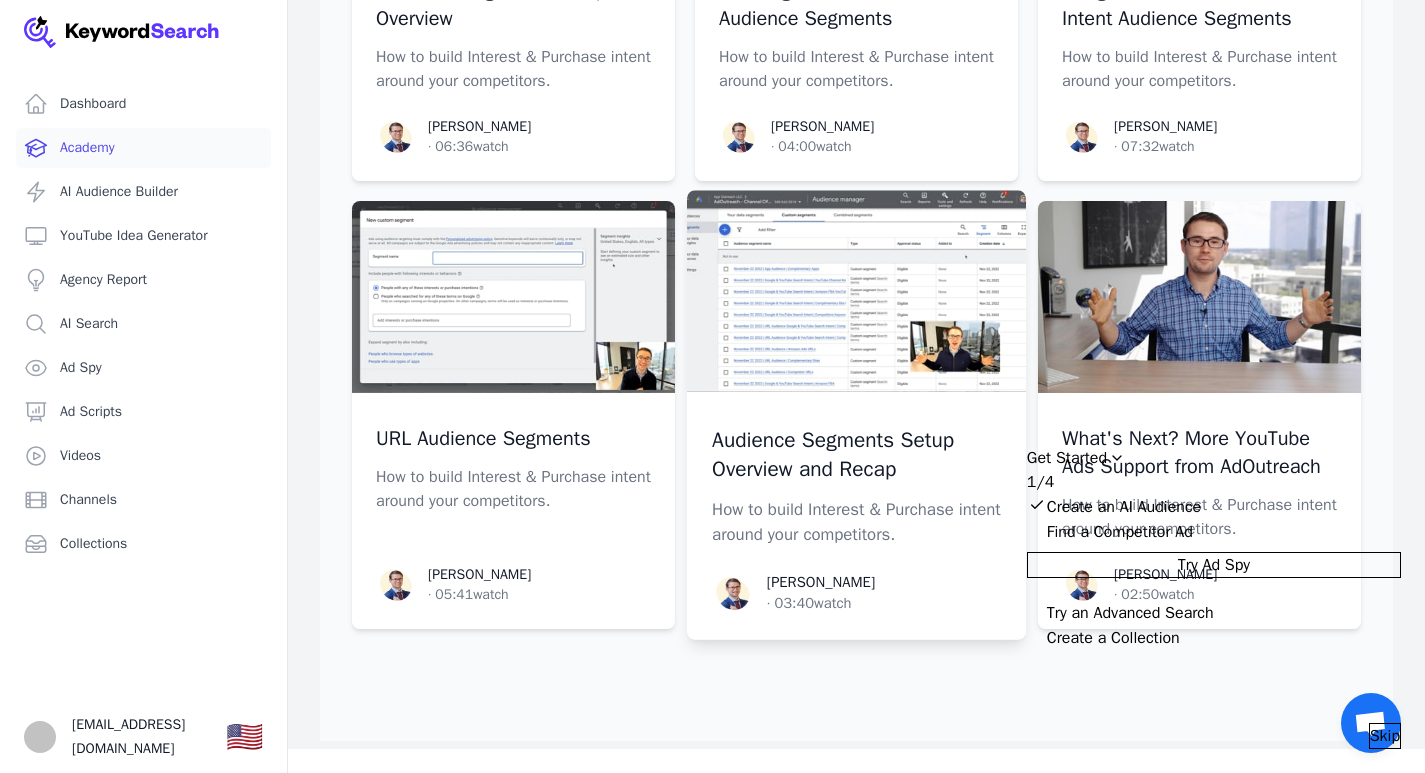 scroll, scrollTop: 3319, scrollLeft: 0, axis: vertical 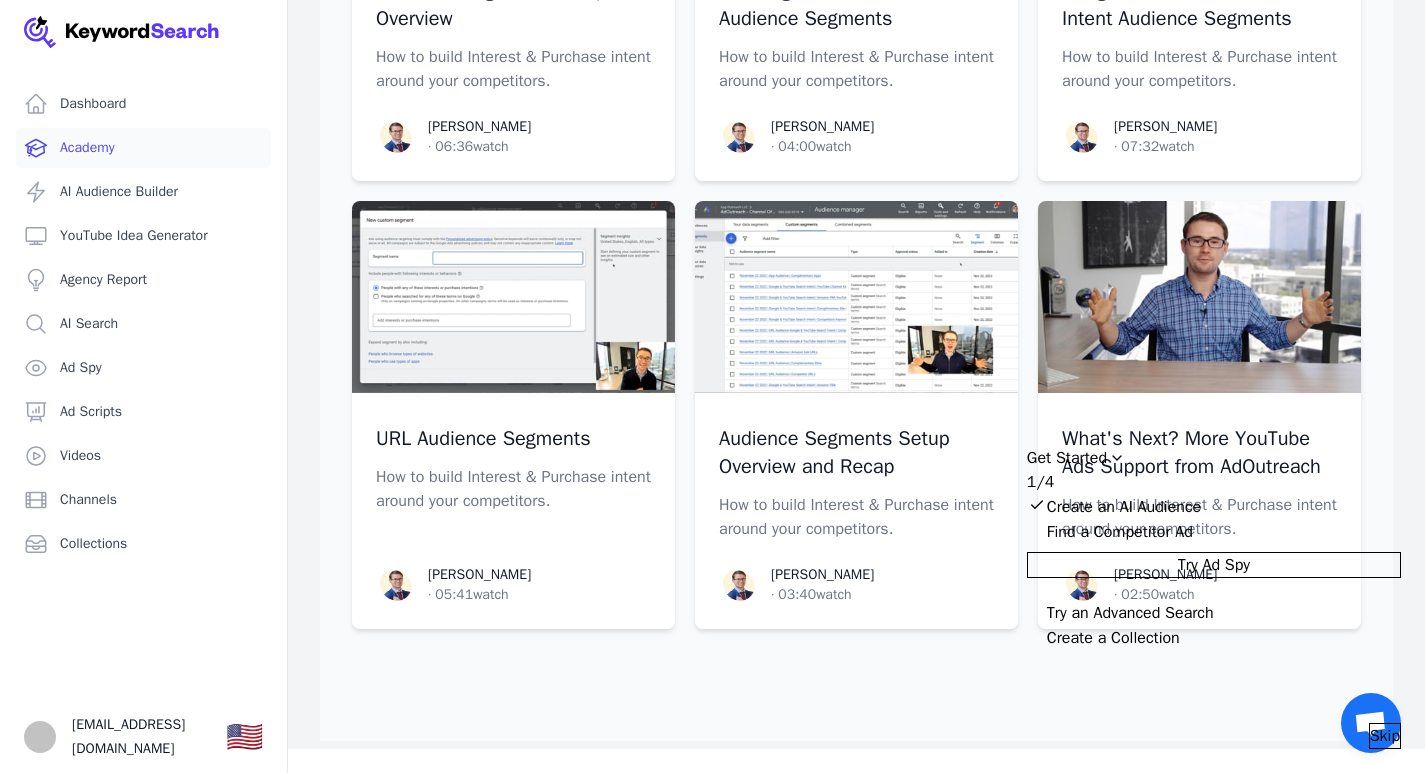 click at bounding box center [1037, 636] 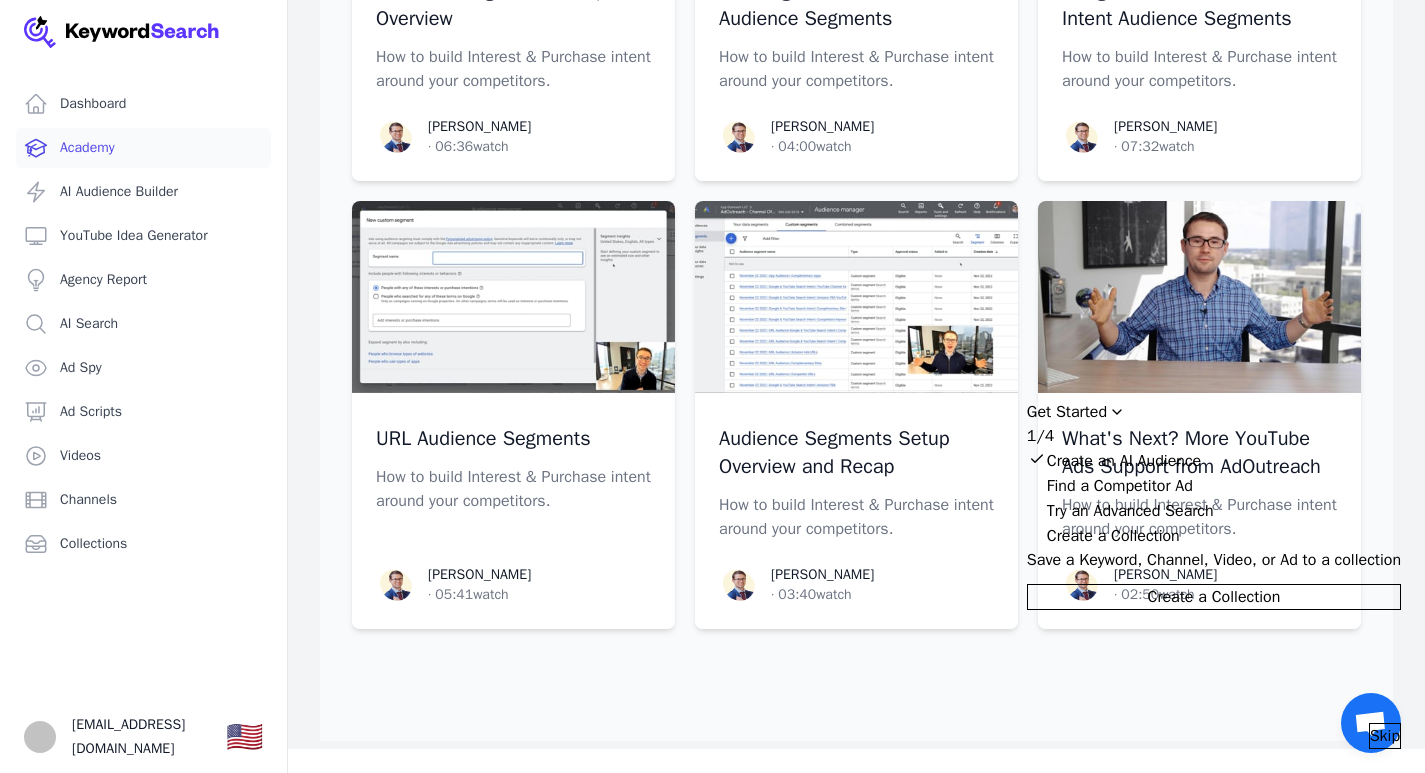 click on "Create a Collection" at bounding box center (1214, 597) 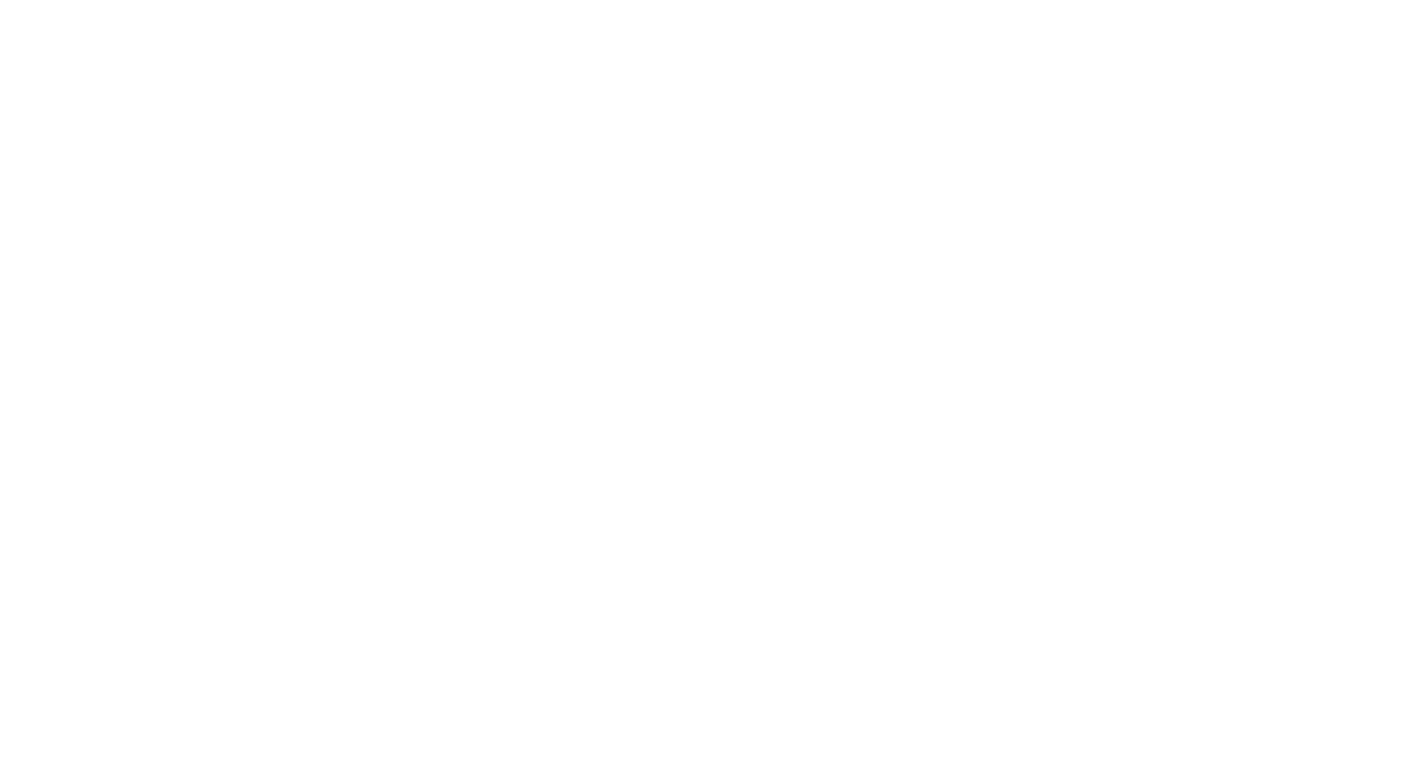 scroll, scrollTop: 0, scrollLeft: 0, axis: both 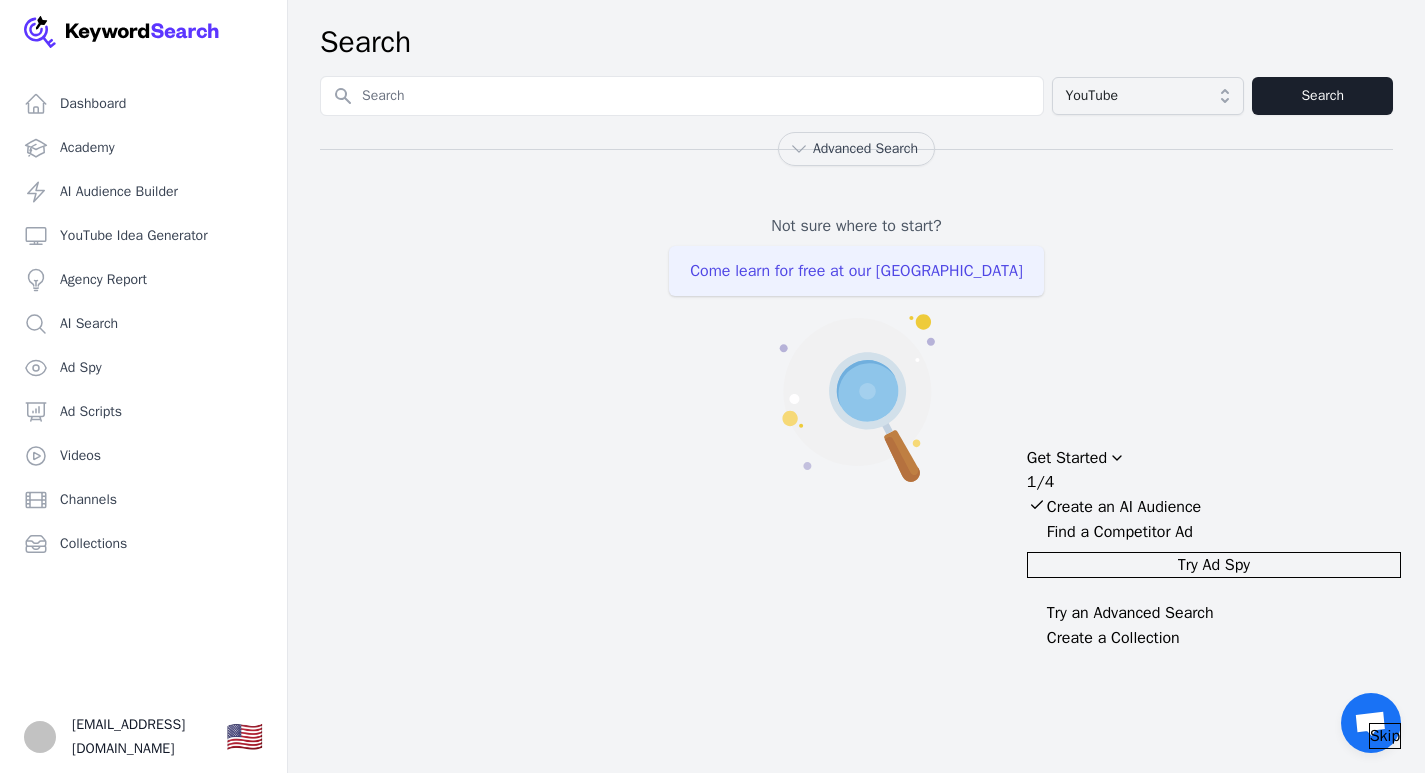 click on "Come learn for free at our [GEOGRAPHIC_DATA]" at bounding box center (856, 271) 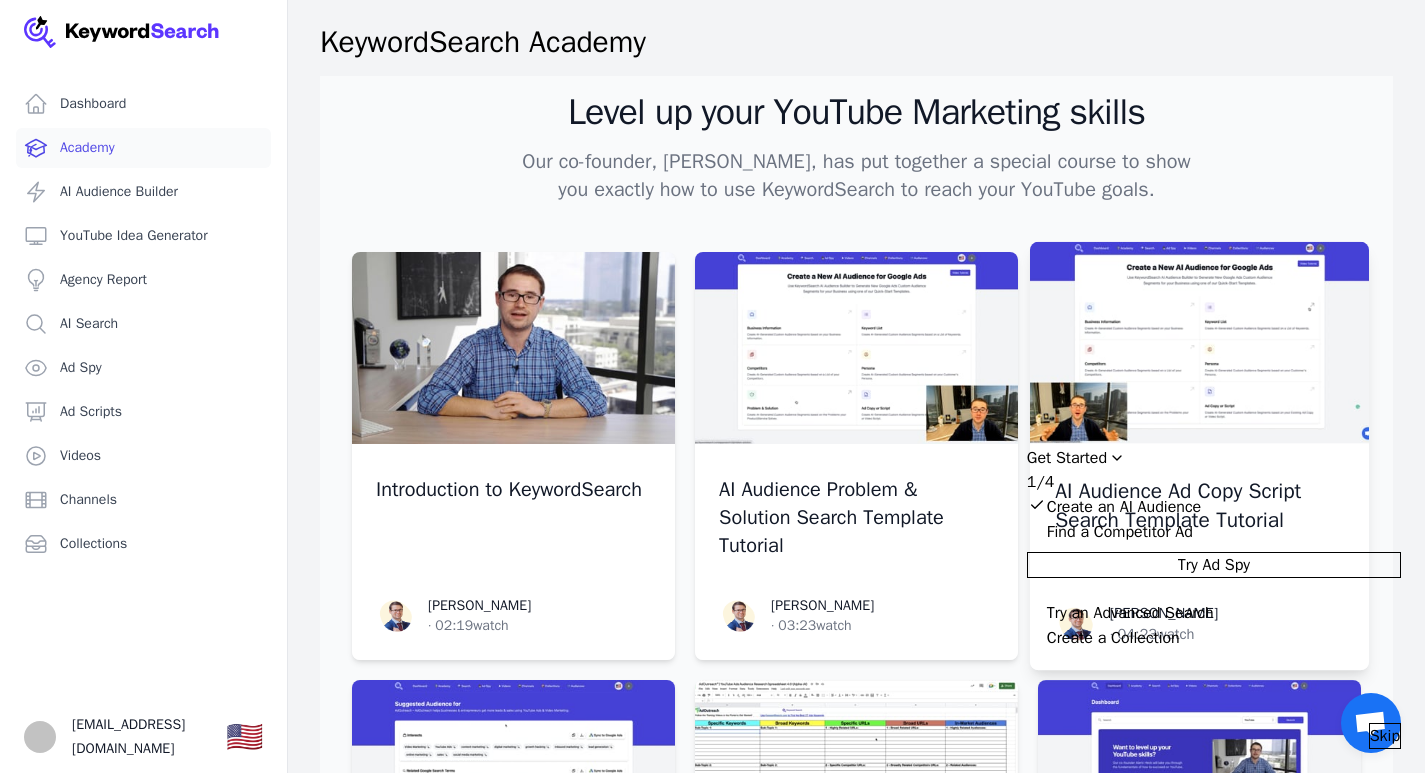 click at bounding box center [1117, 458] 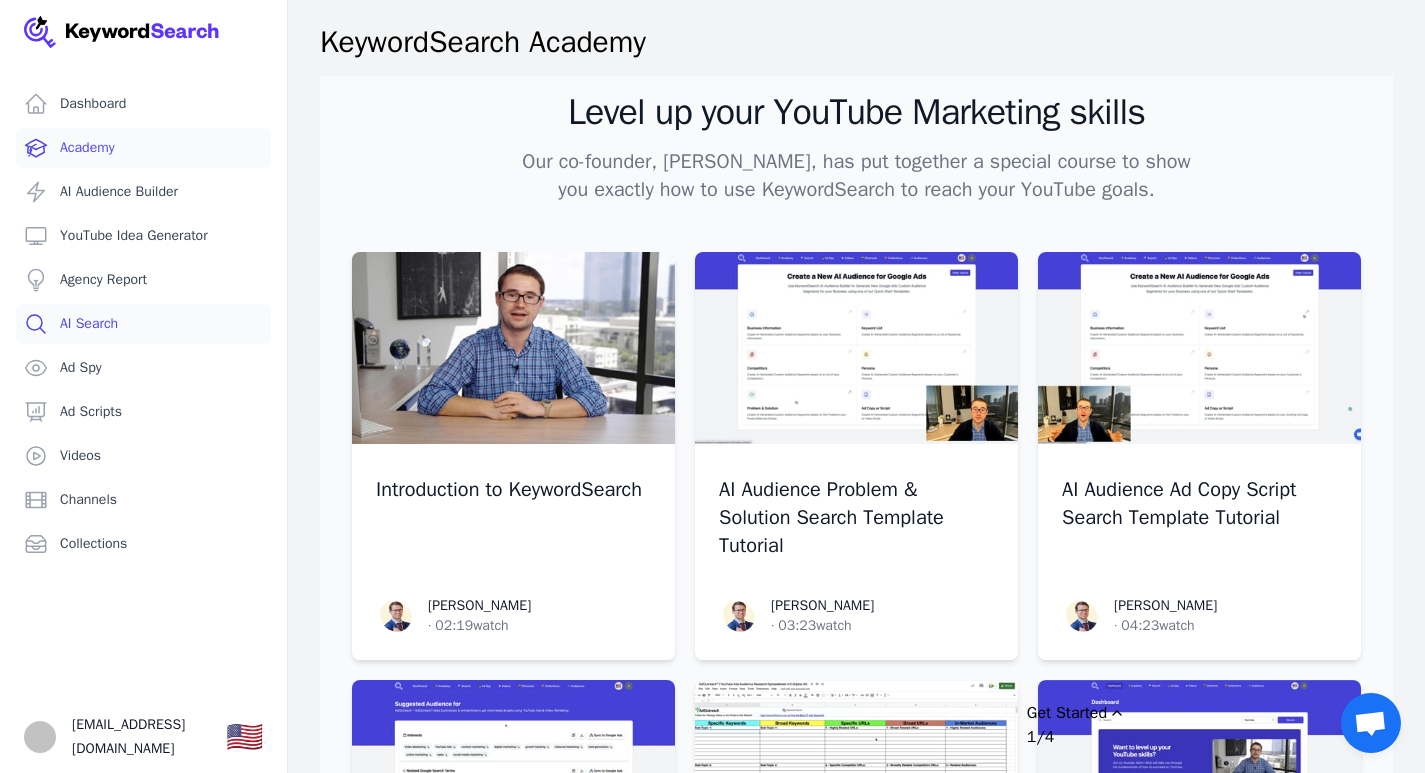 click on "AI Search" at bounding box center [143, 324] 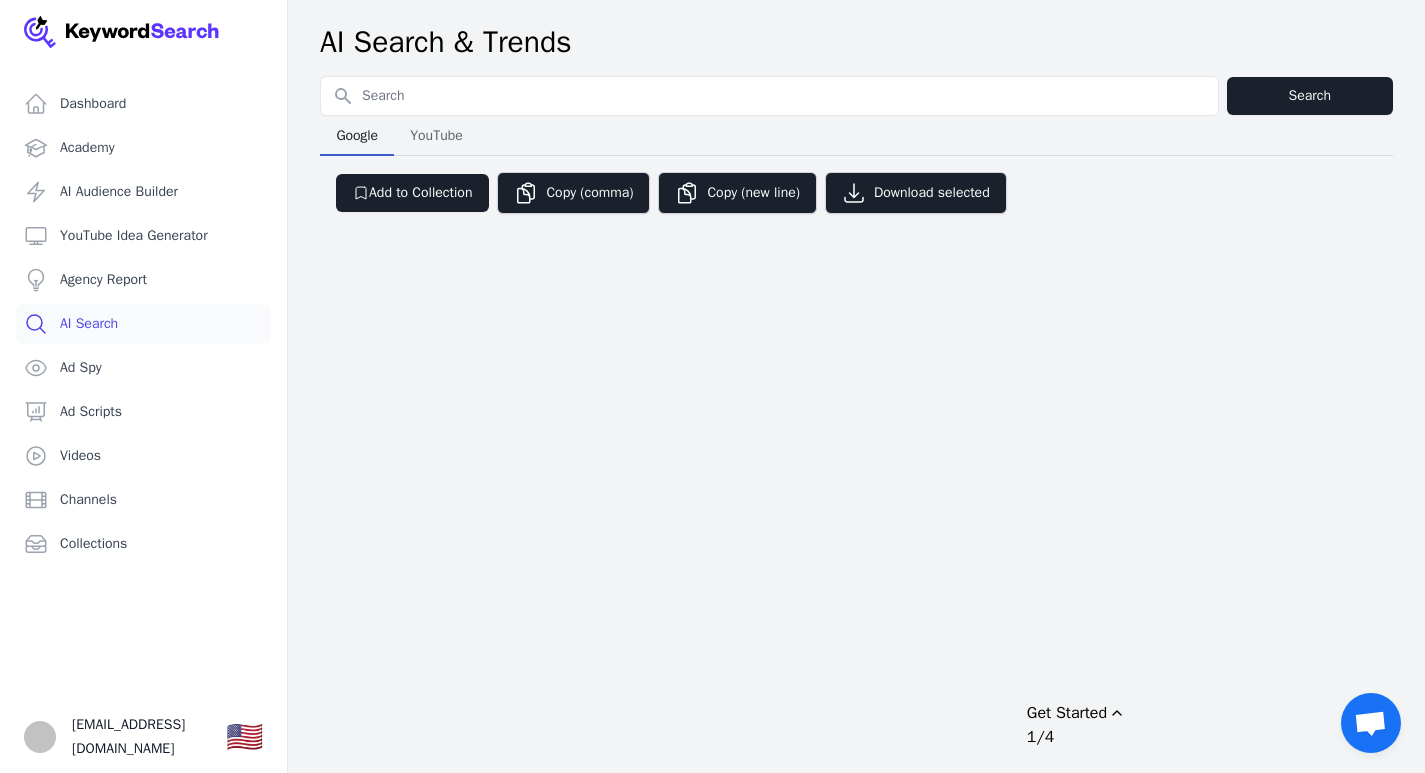 click on "Search for YouTube Keywords" at bounding box center [769, 96] 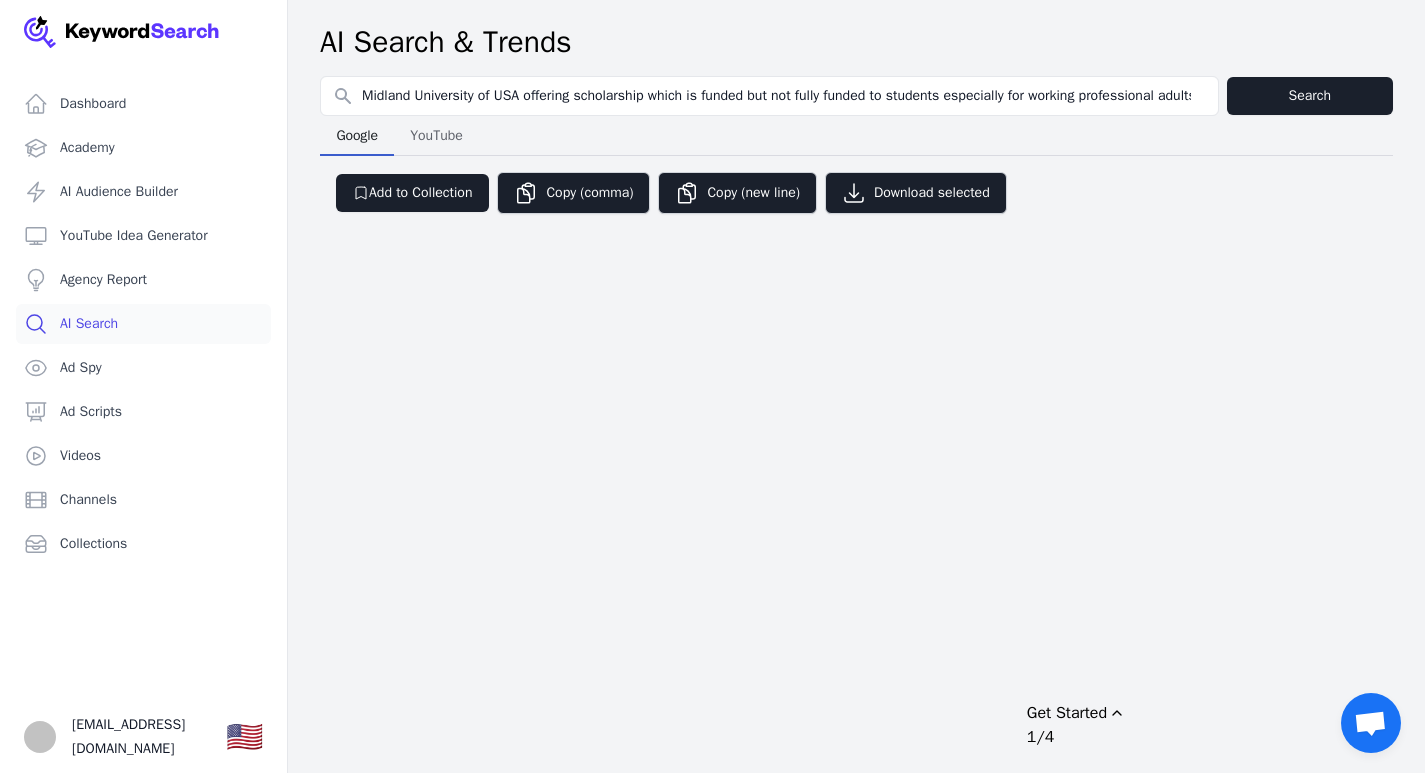 scroll, scrollTop: 0, scrollLeft: 1211, axis: horizontal 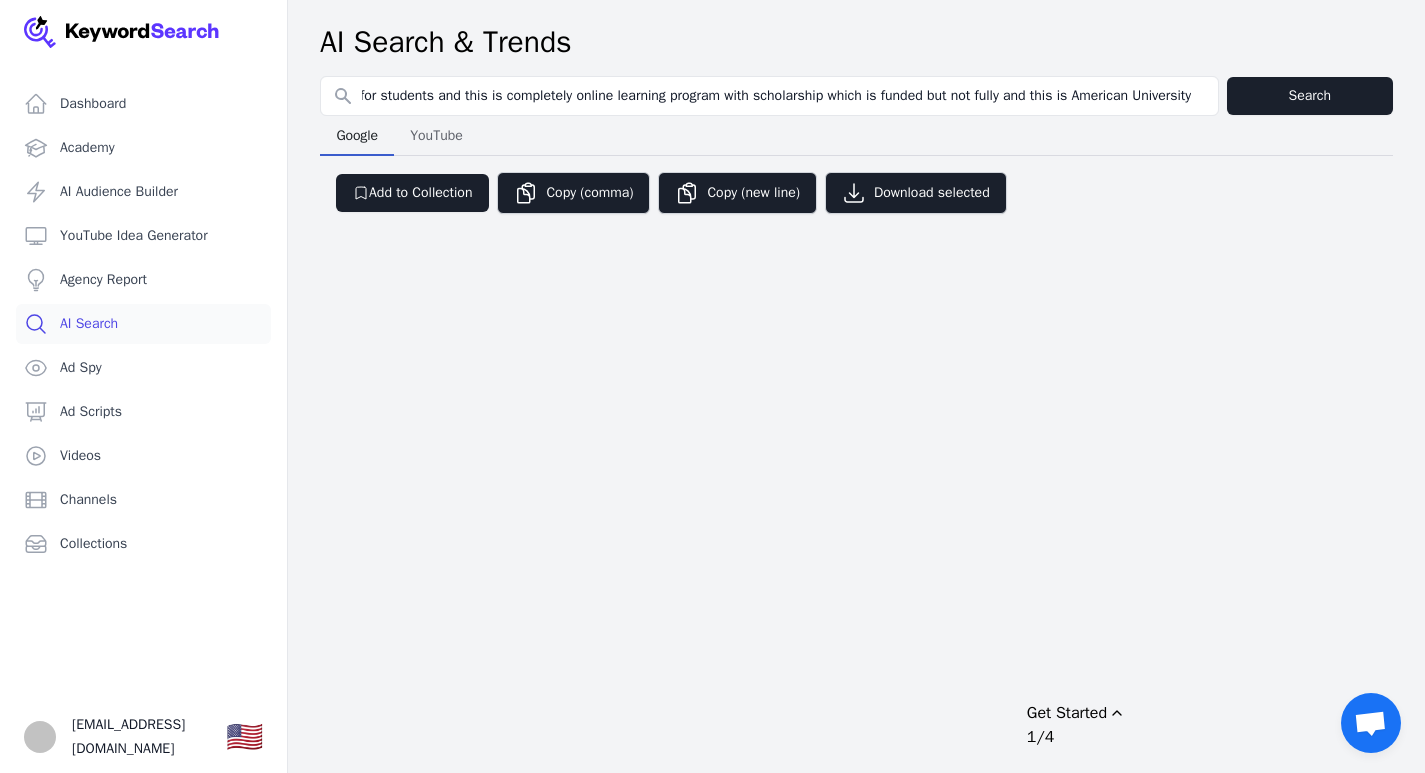 type on "Midland University of USA offering scholarship which is funded but not fully funded to students especially for working professional adults and we are working only in Middle East region for students and this is completely online learning program with scholarship which is funded but not fully and this is American University" 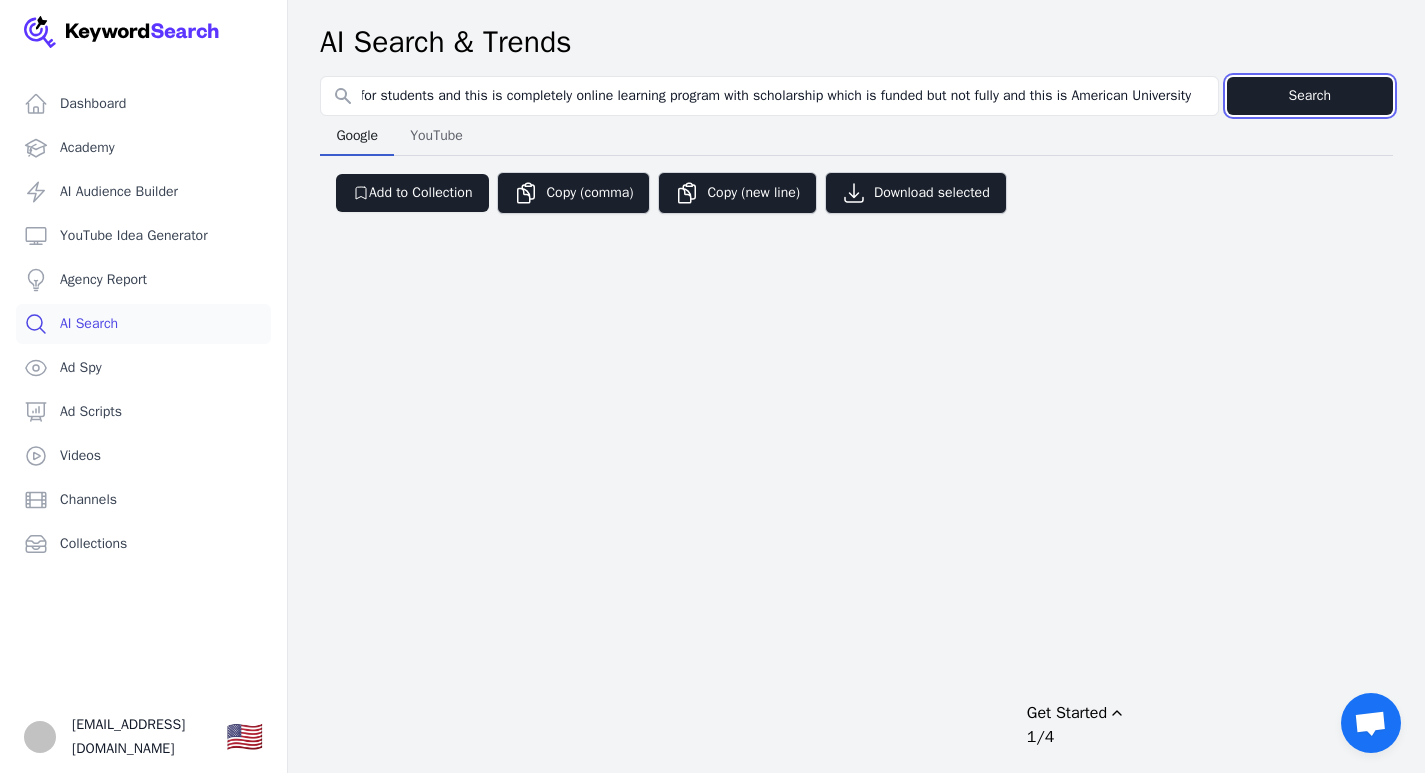 scroll, scrollTop: 0, scrollLeft: 0, axis: both 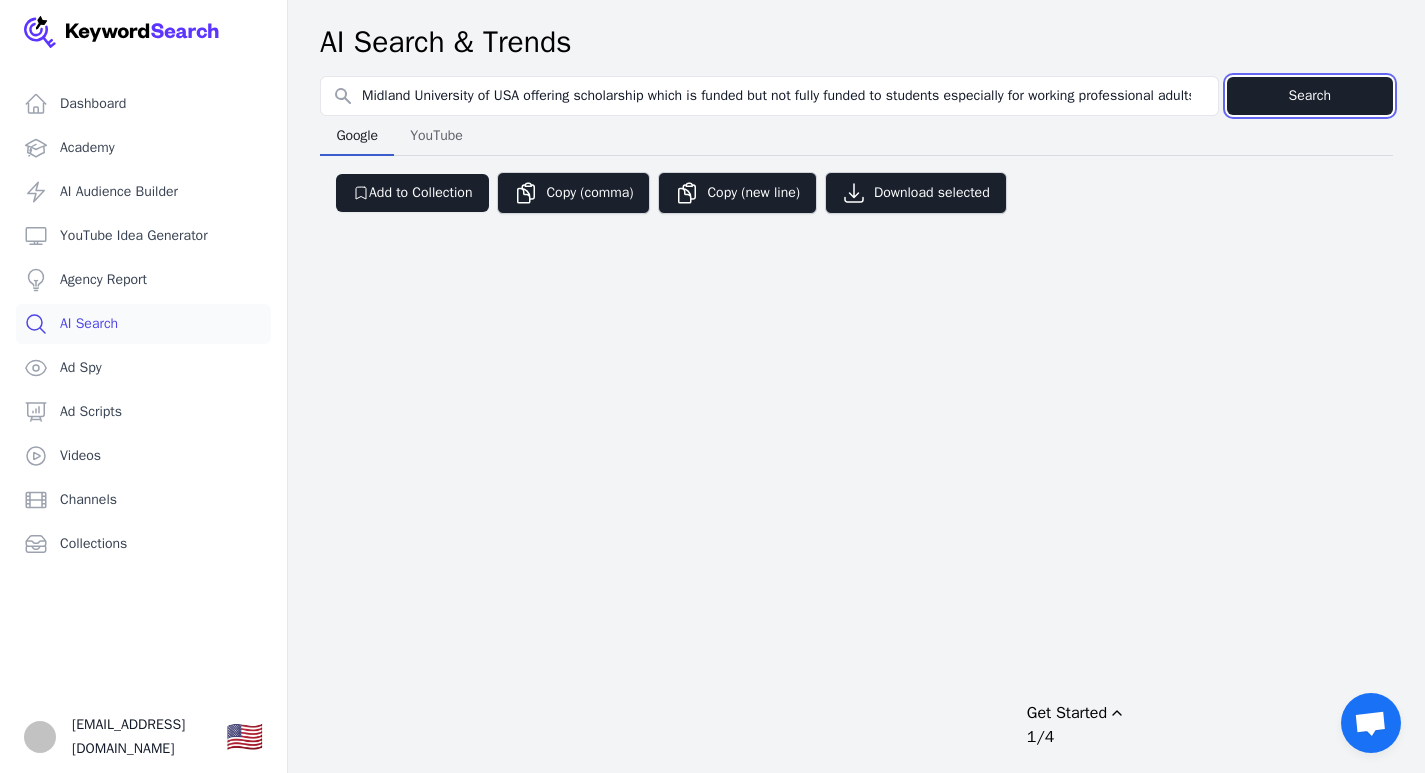 click on "Search" at bounding box center [1310, 96] 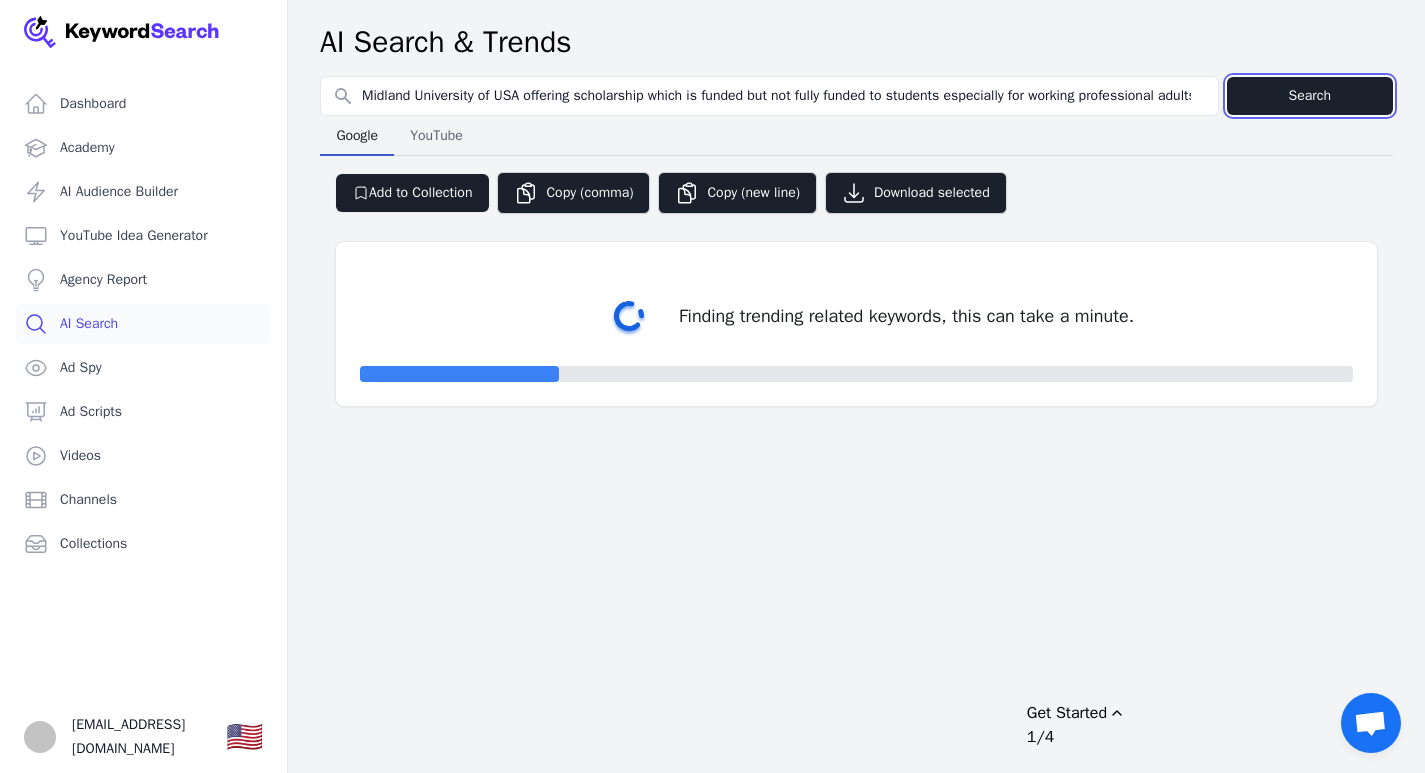 select on "50" 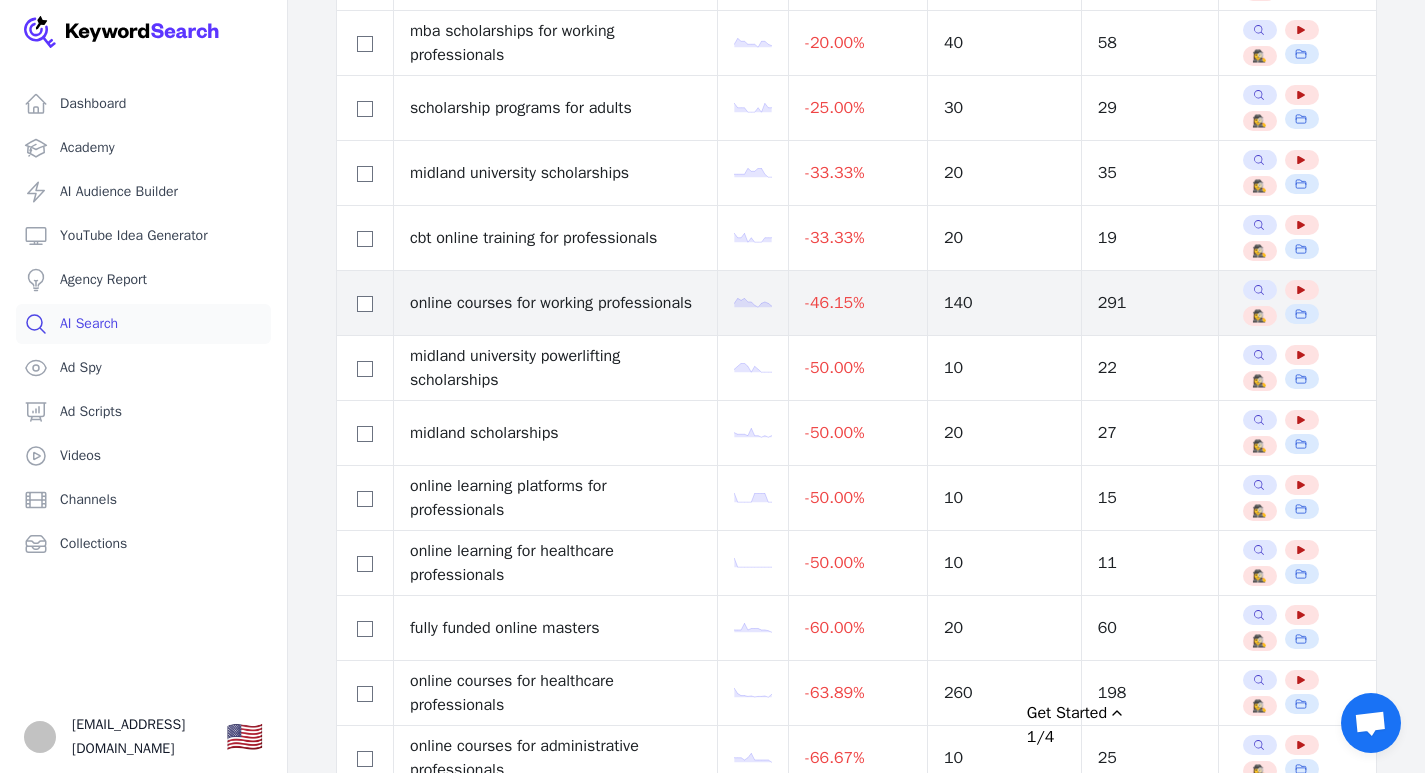 scroll, scrollTop: 2600, scrollLeft: 0, axis: vertical 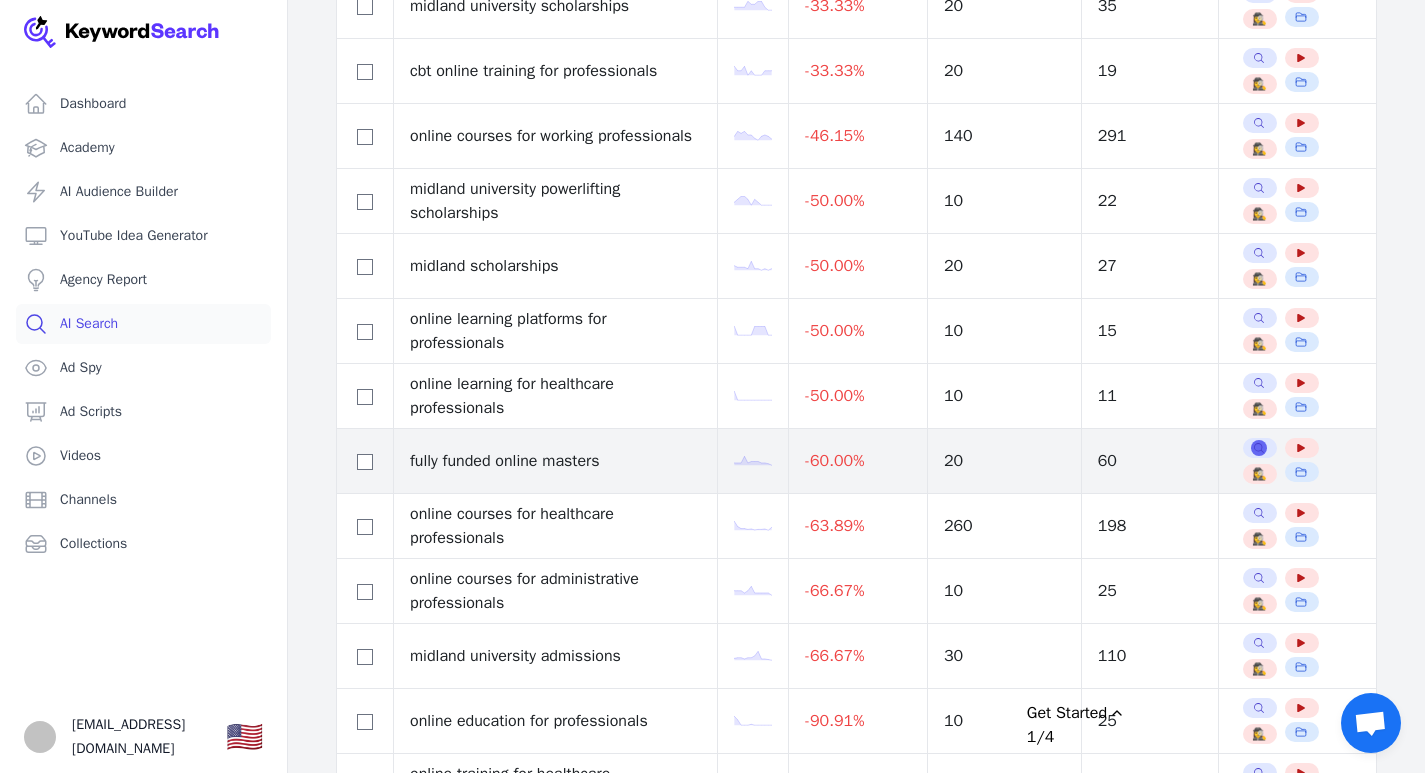 click 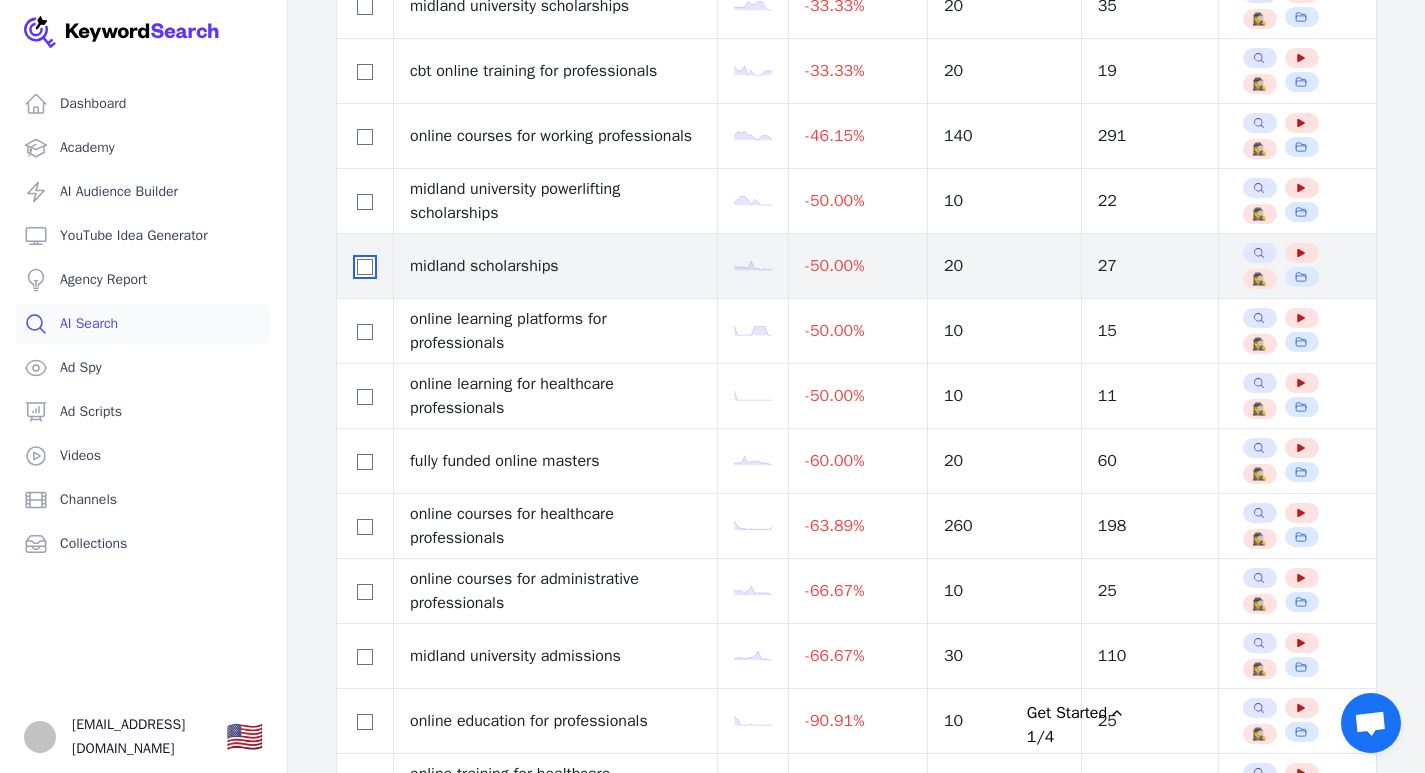 click at bounding box center (365, 267) 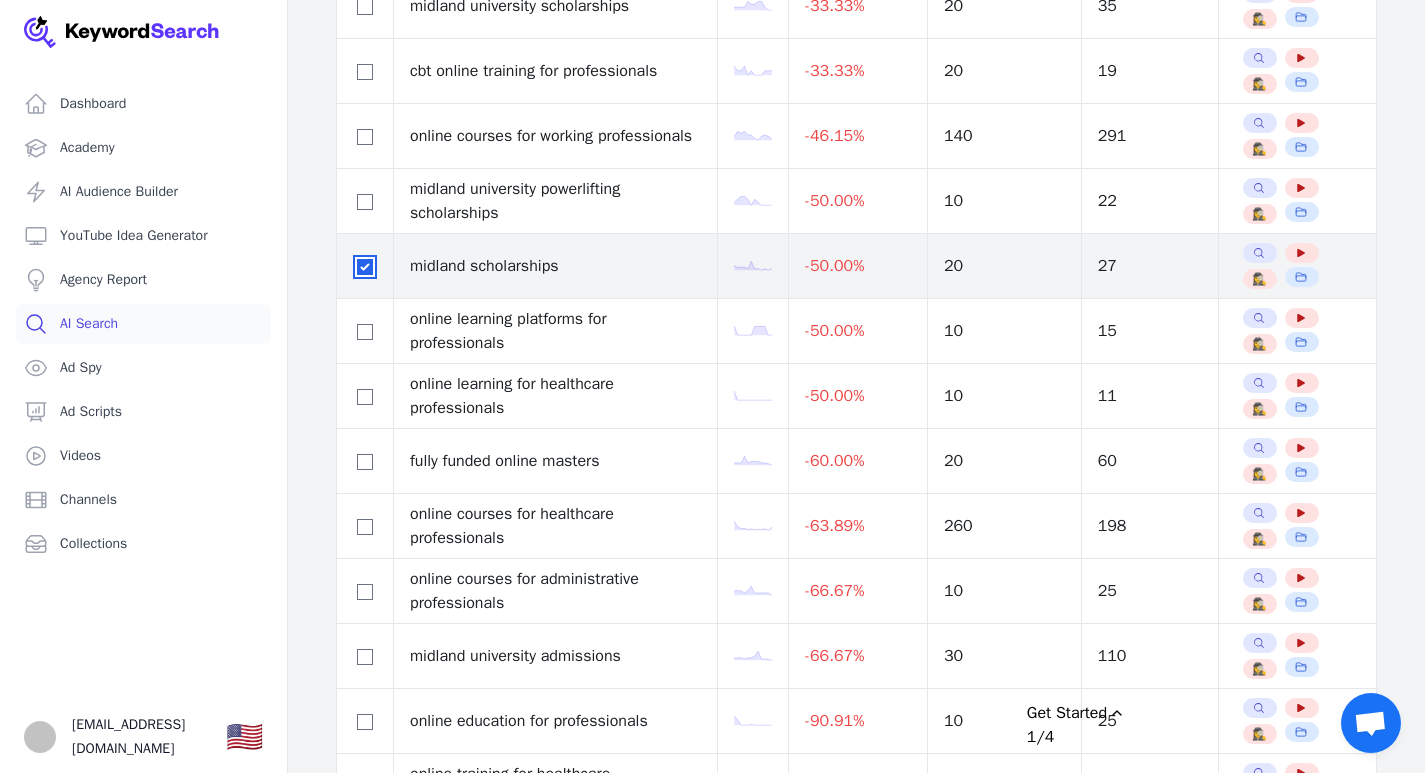 checkbox on "true" 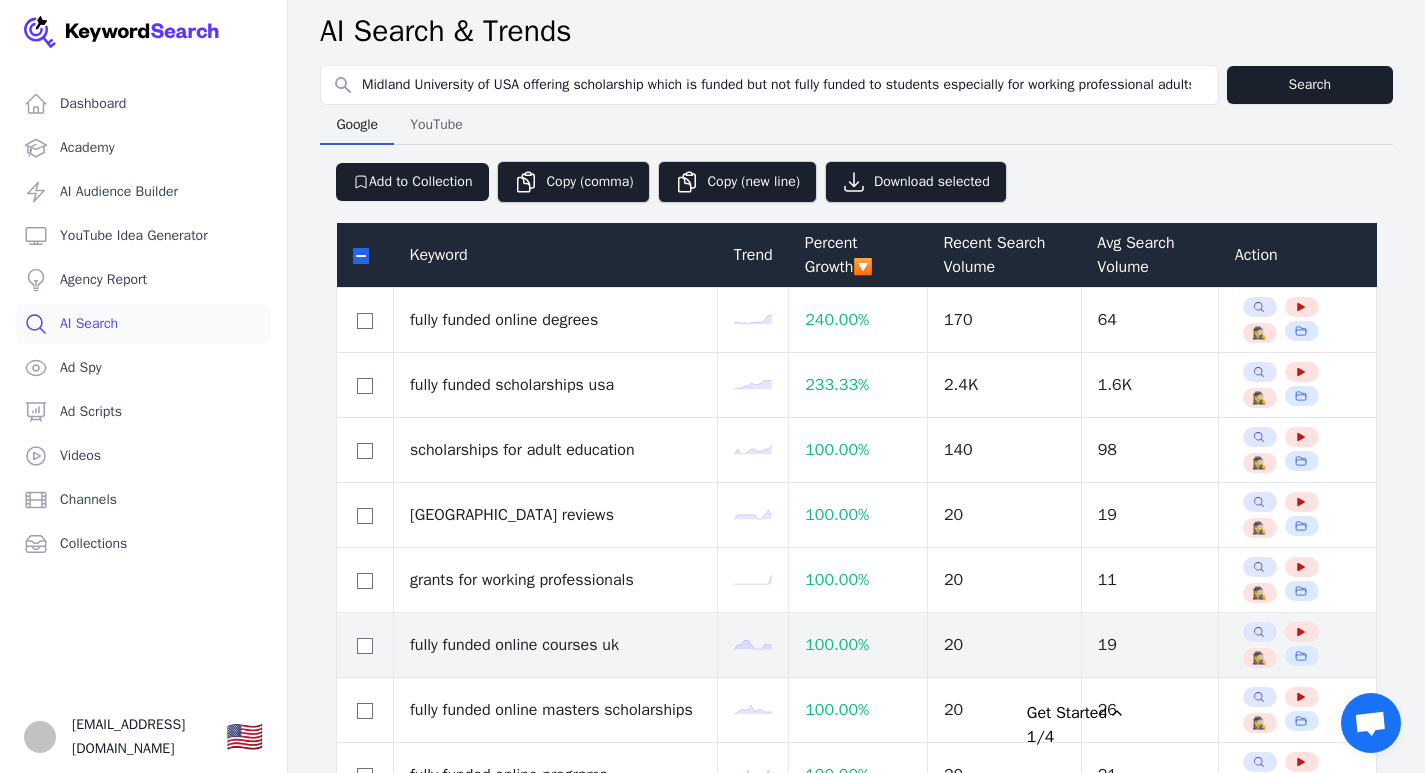 scroll, scrollTop: 0, scrollLeft: 0, axis: both 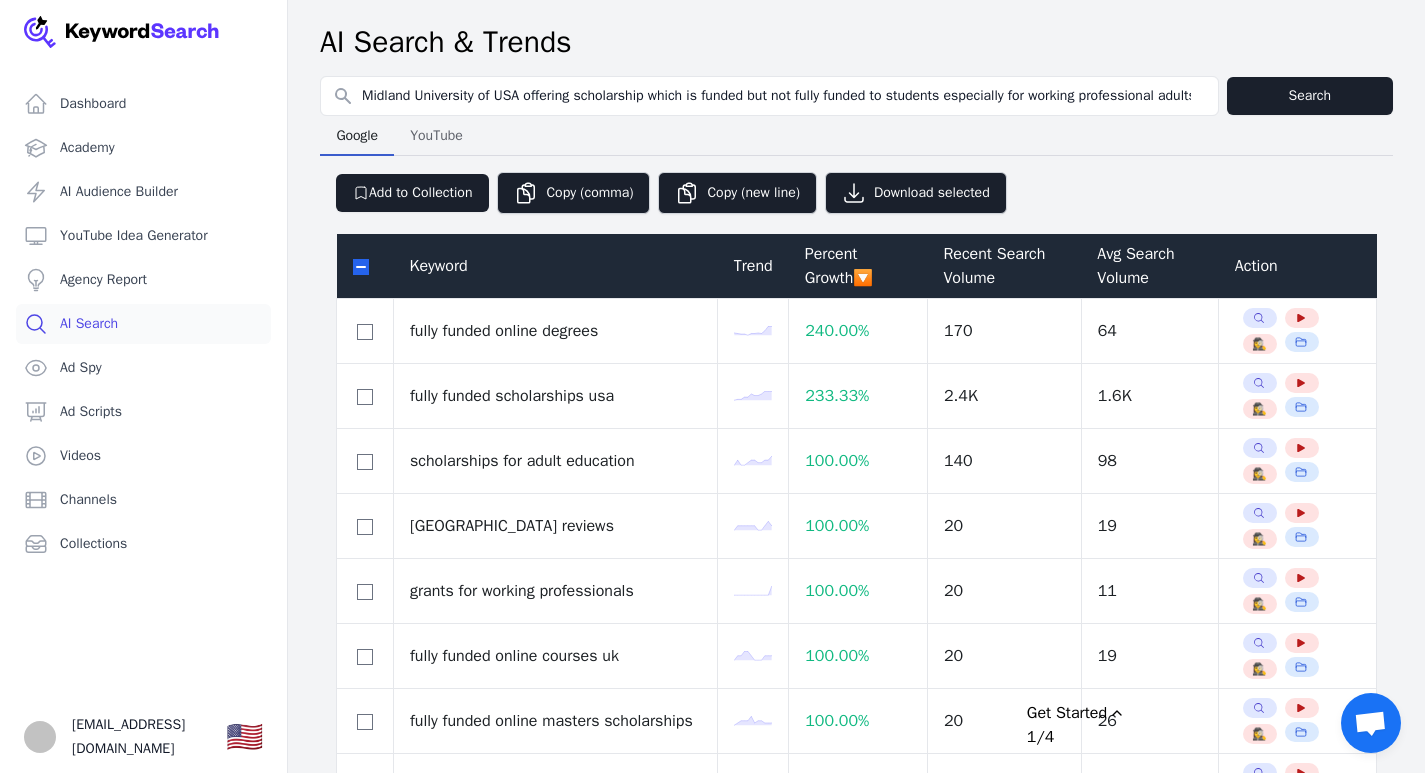 click on "Percent Growth  🔽" at bounding box center [858, 266] 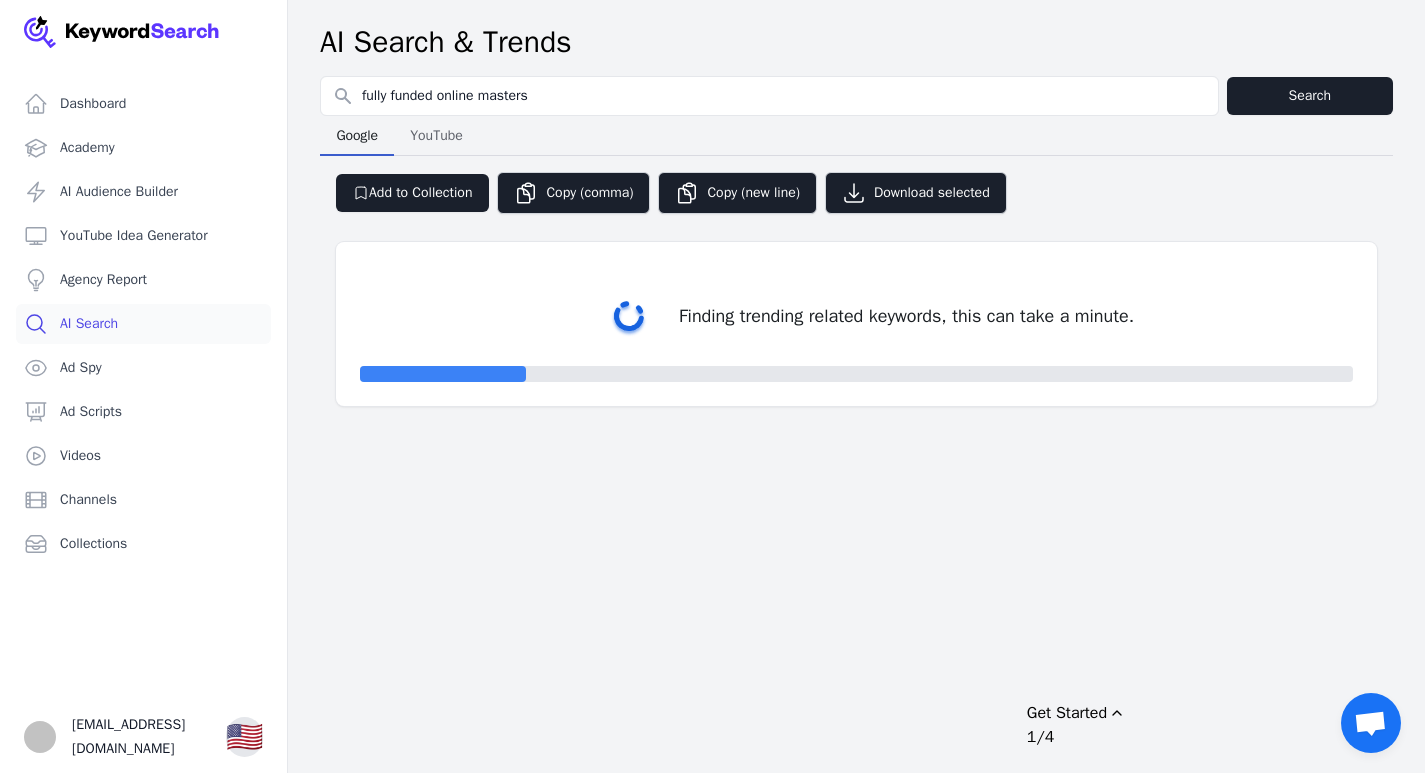 select on "50" 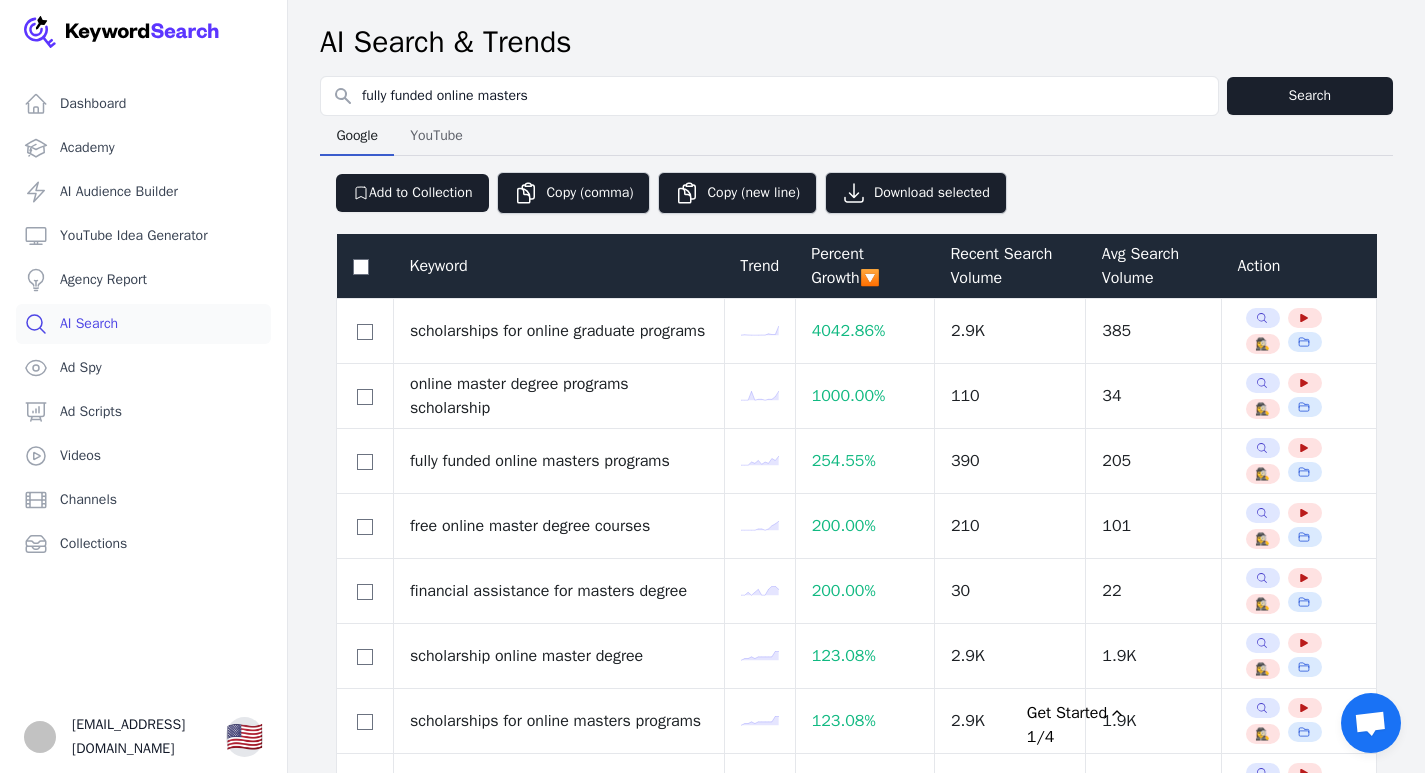 scroll, scrollTop: 0, scrollLeft: 0, axis: both 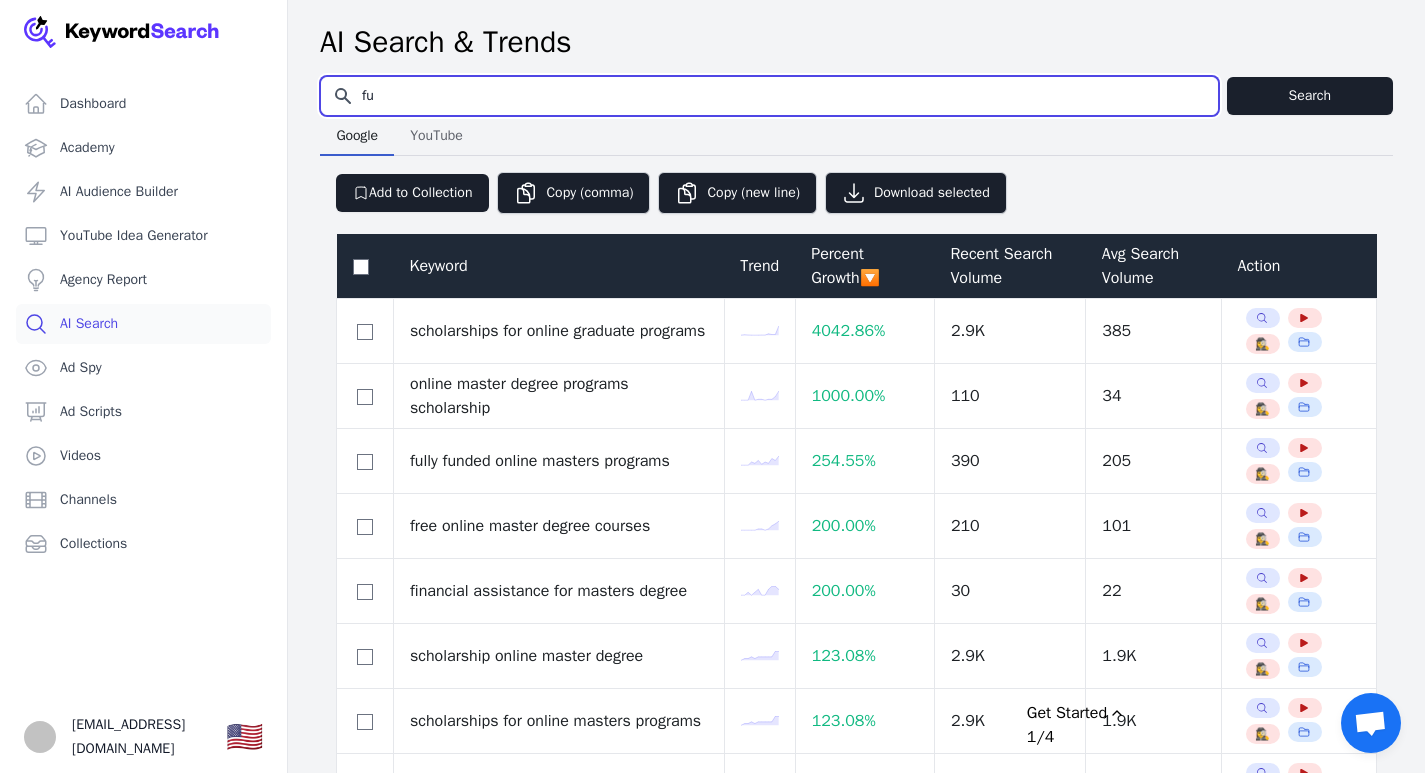 type on "f" 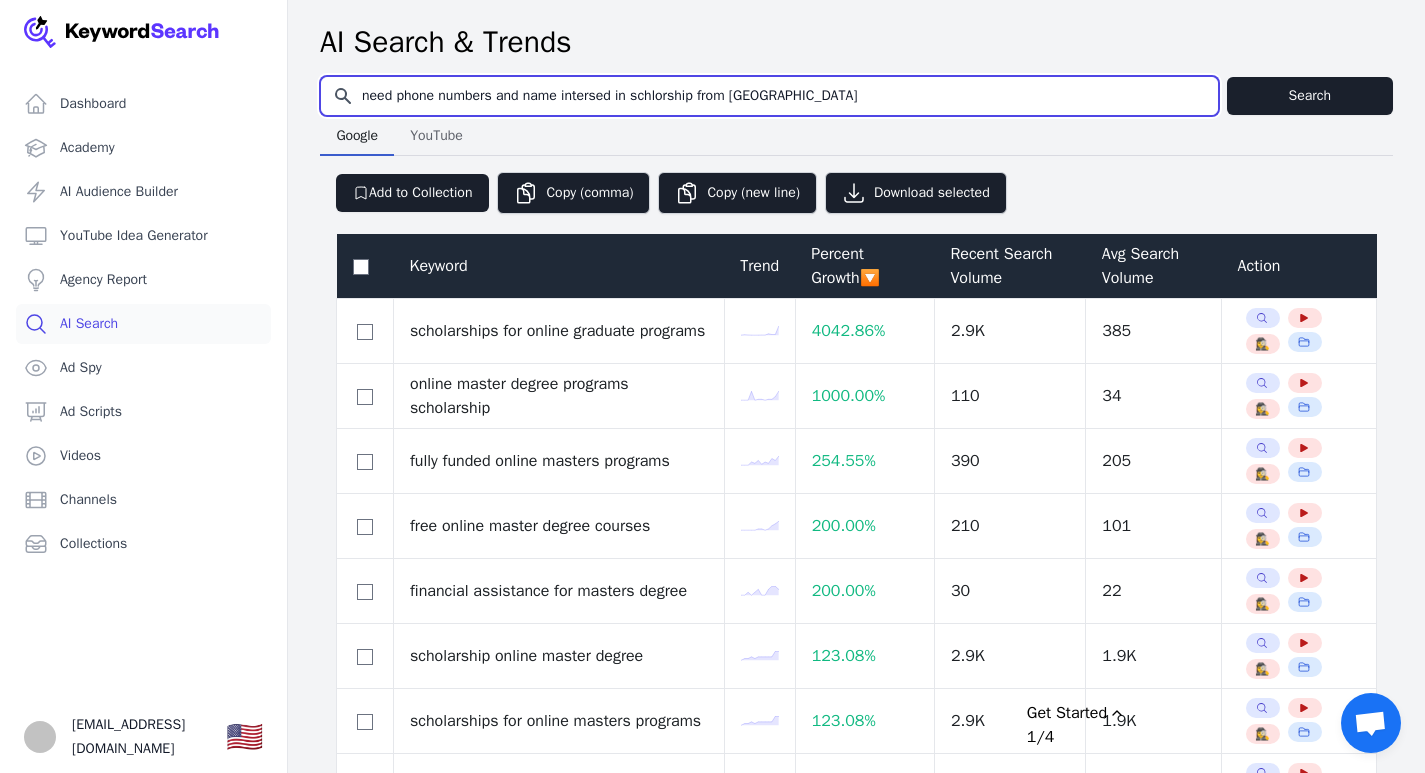click on "need phone numbers and name intersed in schlorship from [GEOGRAPHIC_DATA]" at bounding box center (769, 96) 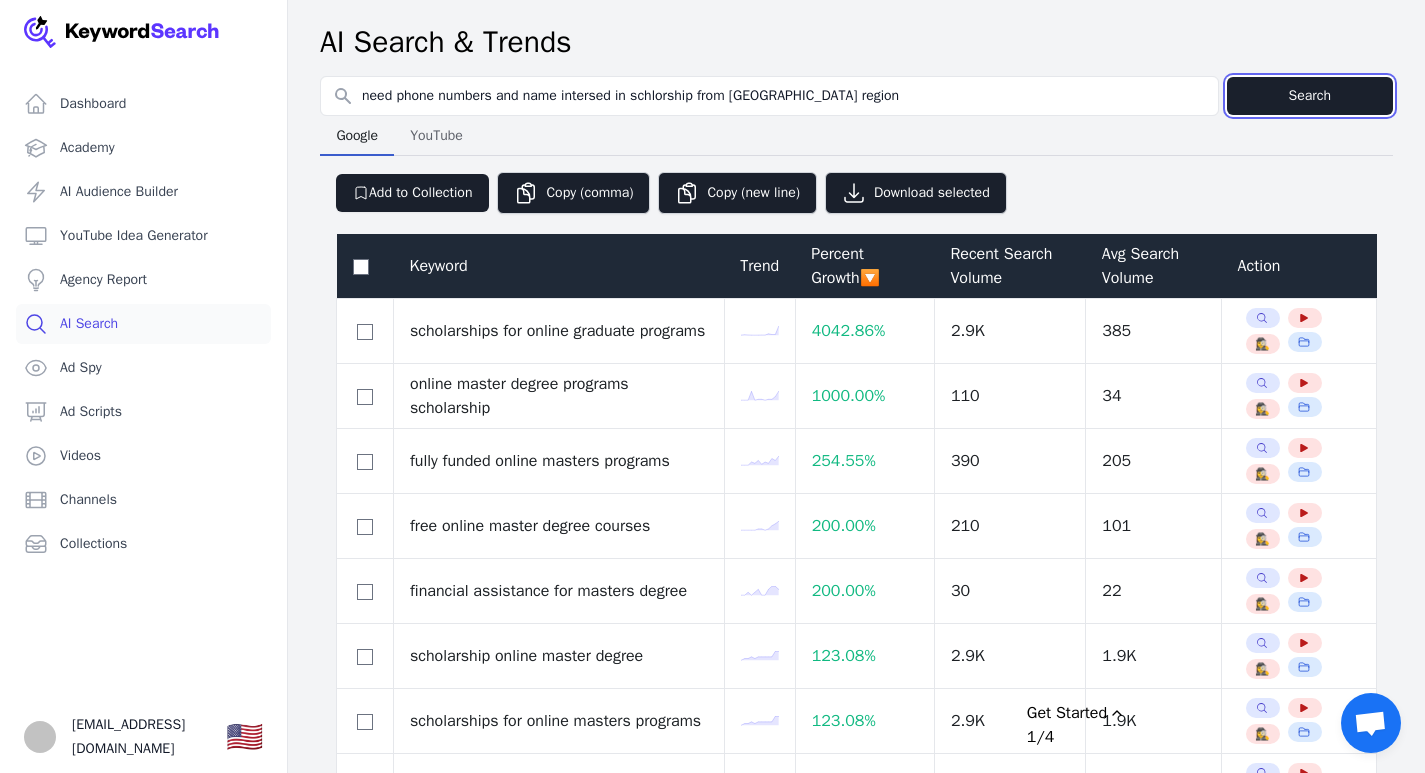 click on "Search" at bounding box center (1310, 96) 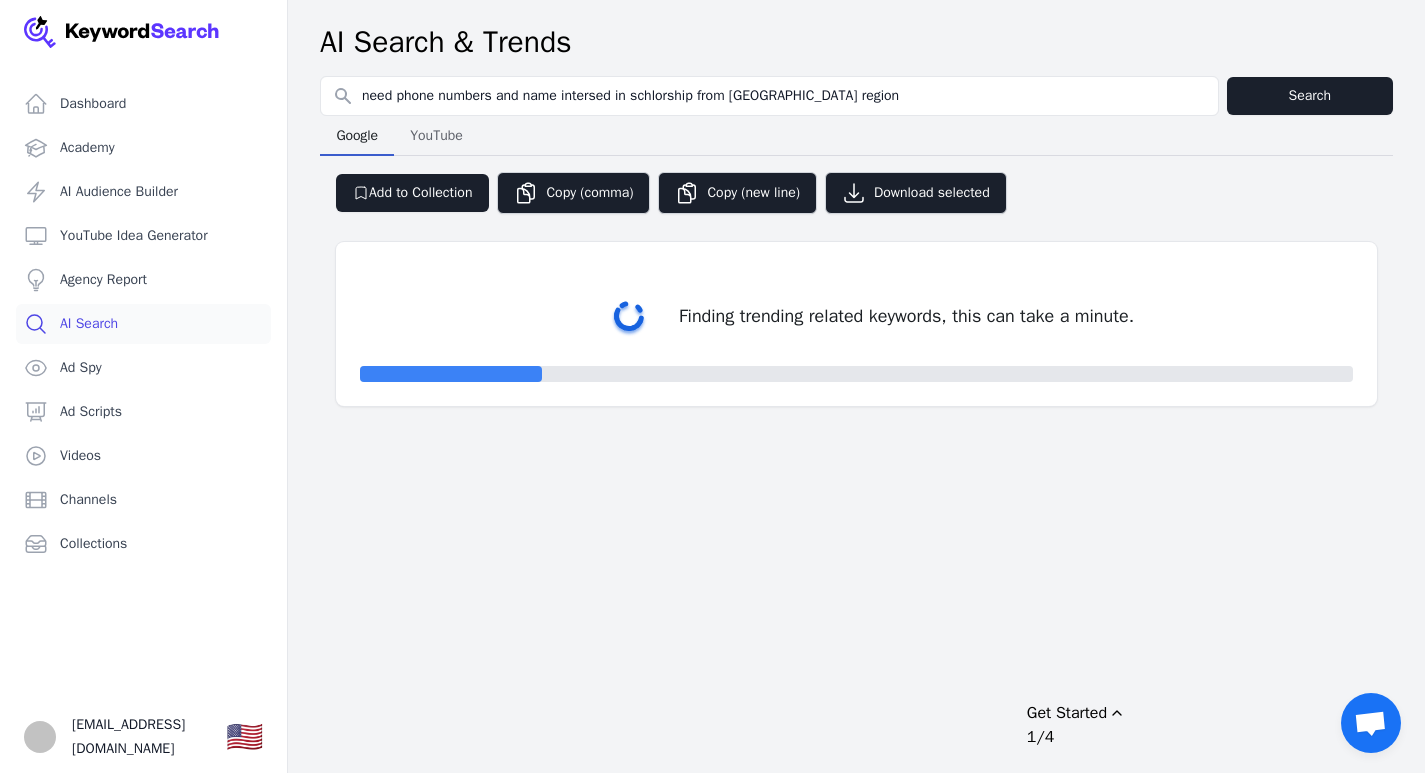 select on "50" 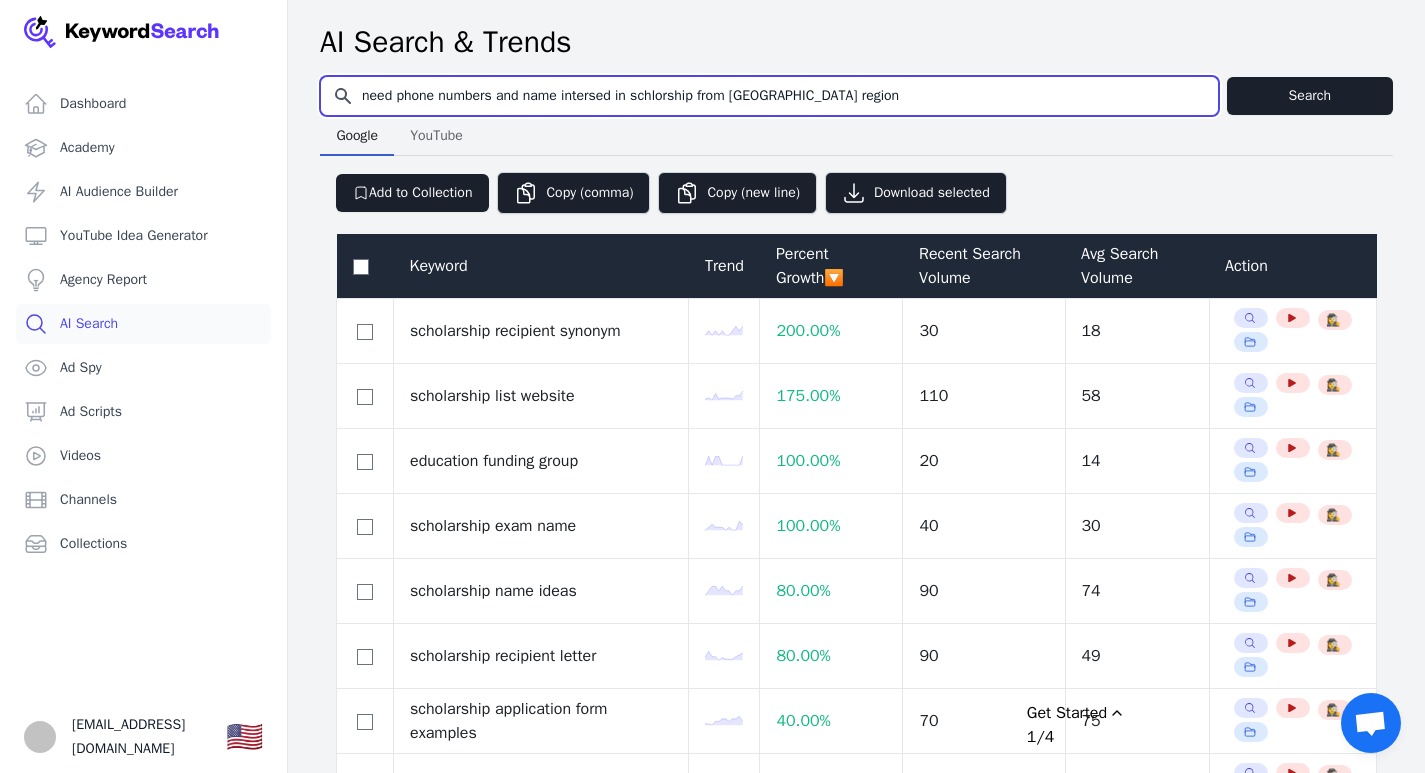 click on "need phone numbers and name intersed in schlorship from [GEOGRAPHIC_DATA] region" at bounding box center (769, 96) 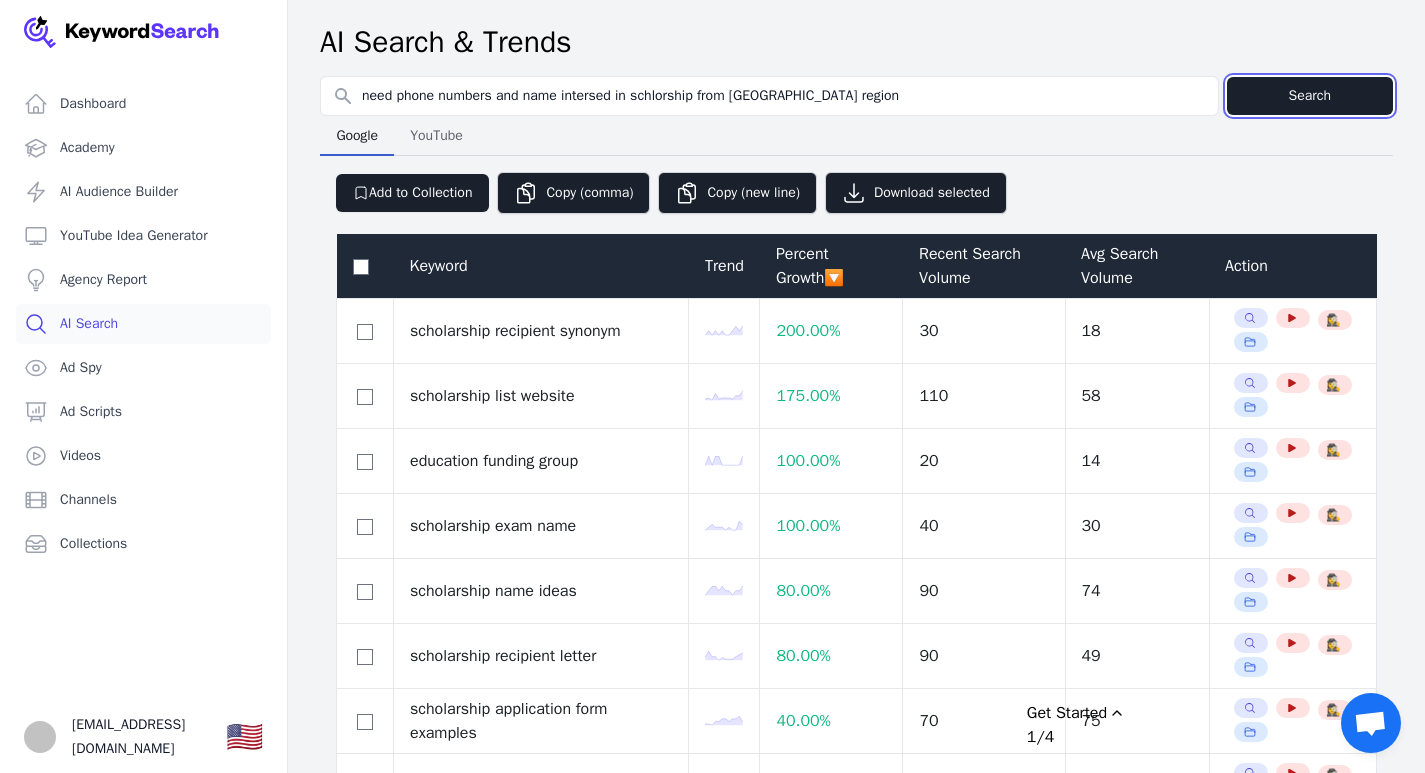 click on "Search" at bounding box center [1310, 96] 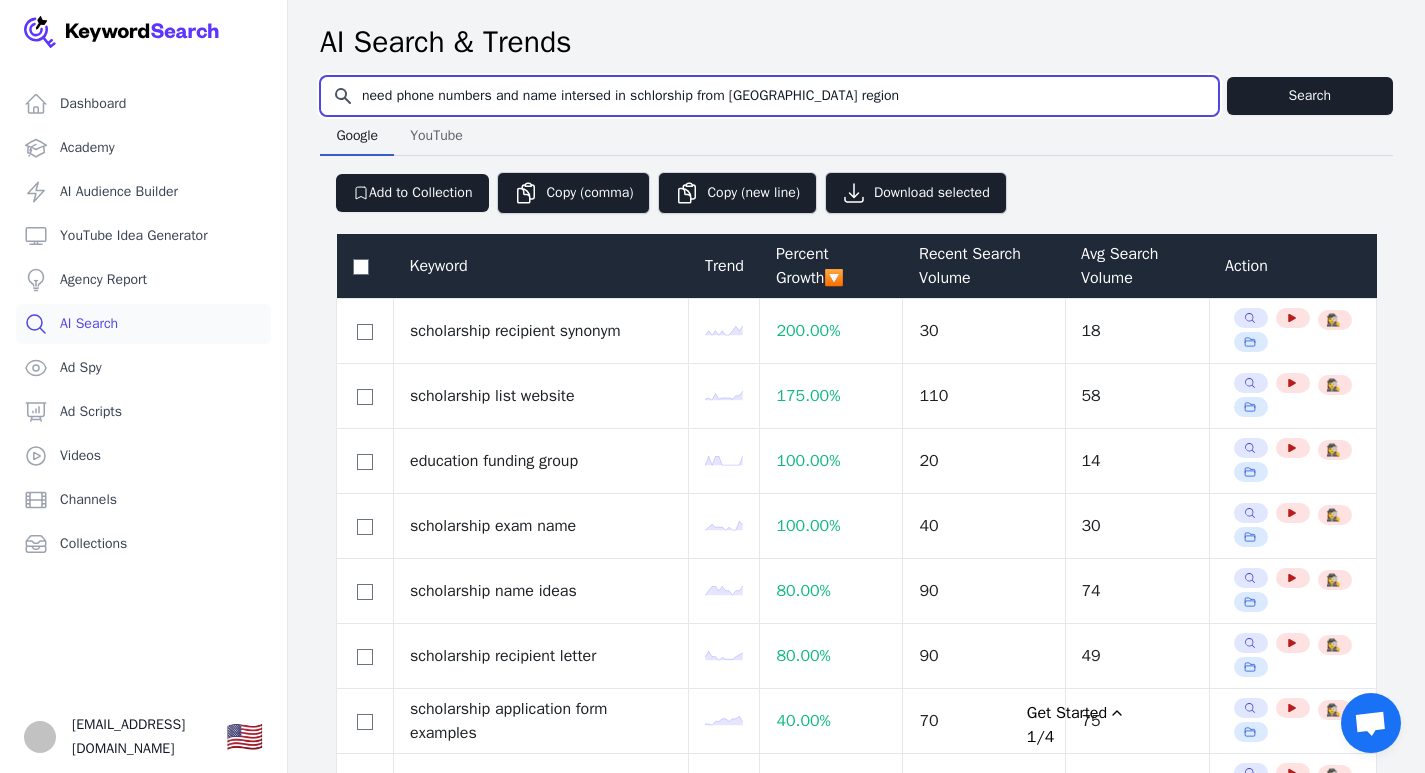 click on "need phone numbers and name intersed in schlorship from [GEOGRAPHIC_DATA] region" at bounding box center (769, 96) 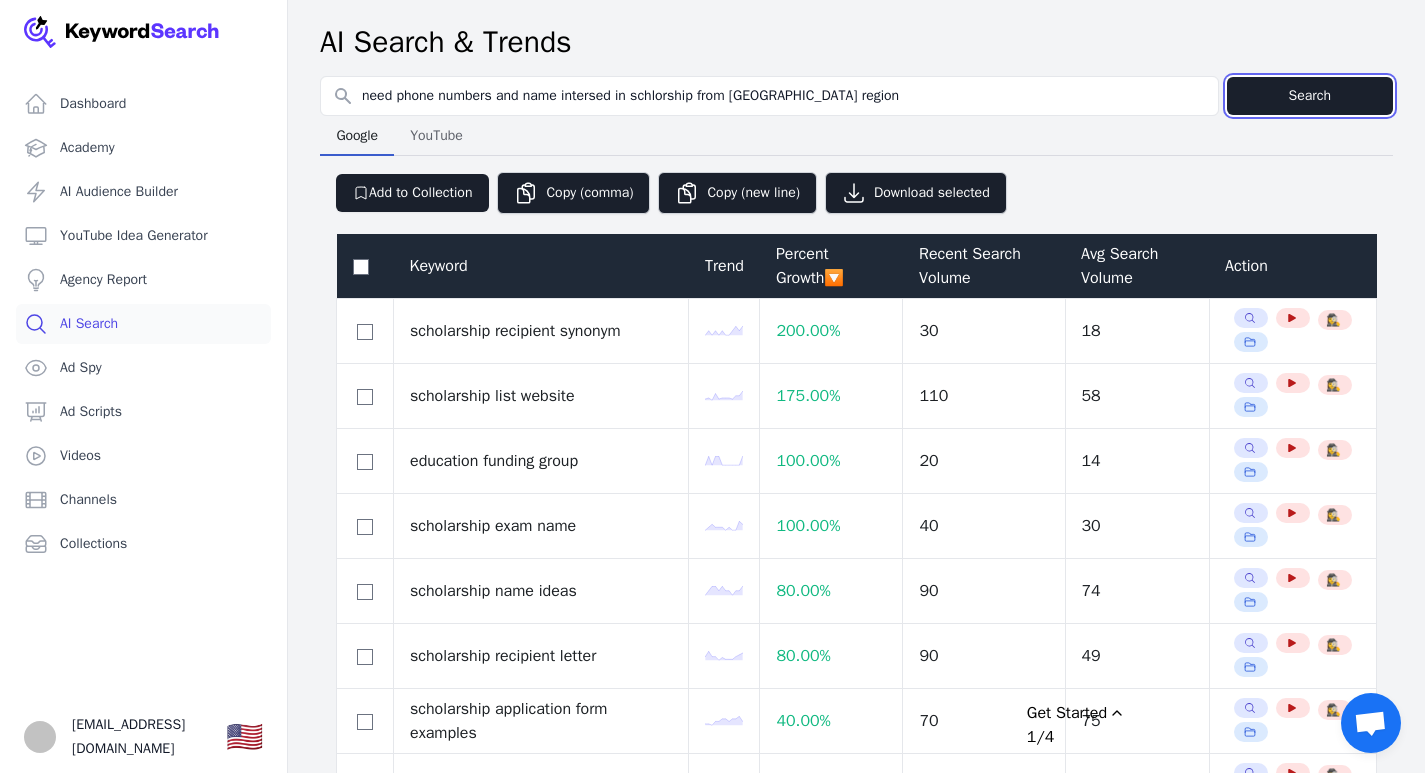 click on "Search" at bounding box center (1310, 96) 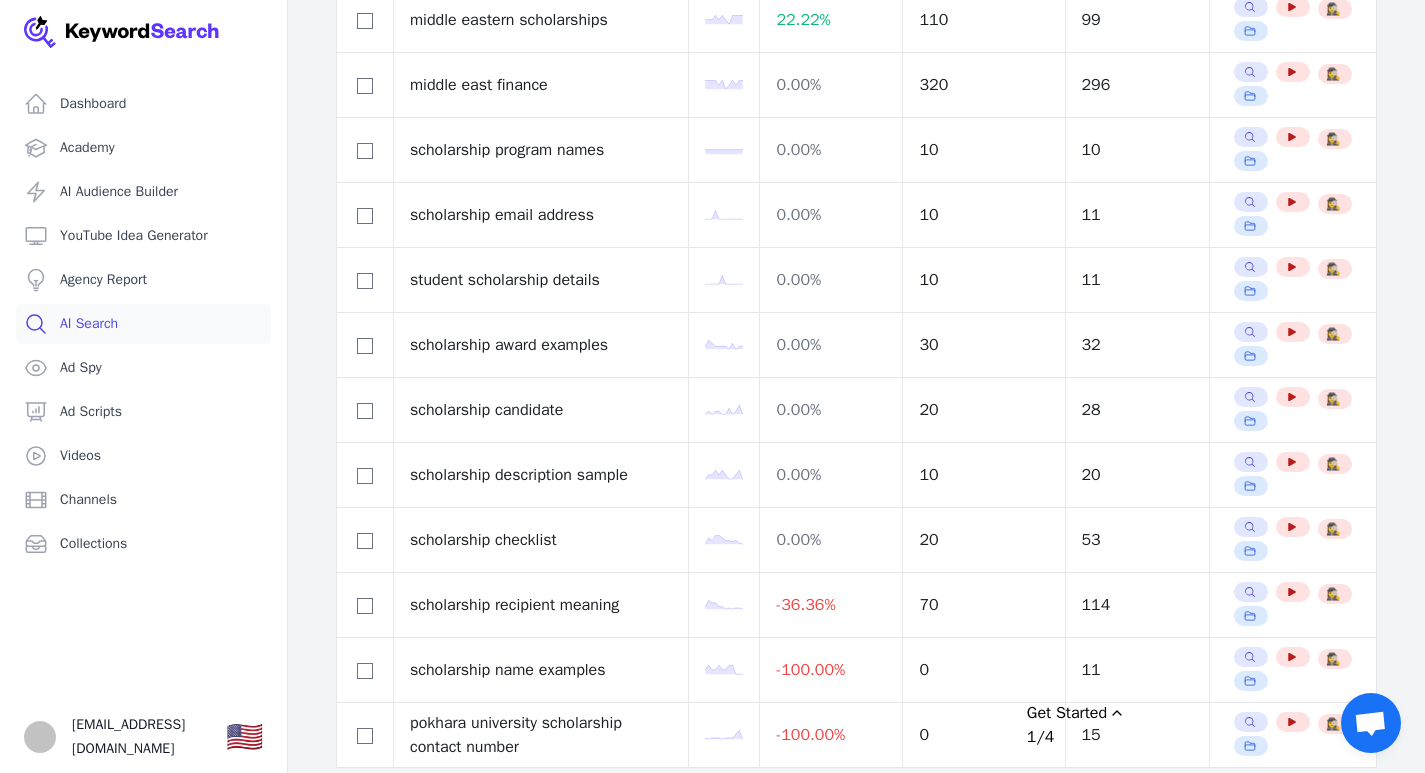 scroll, scrollTop: 1100, scrollLeft: 0, axis: vertical 